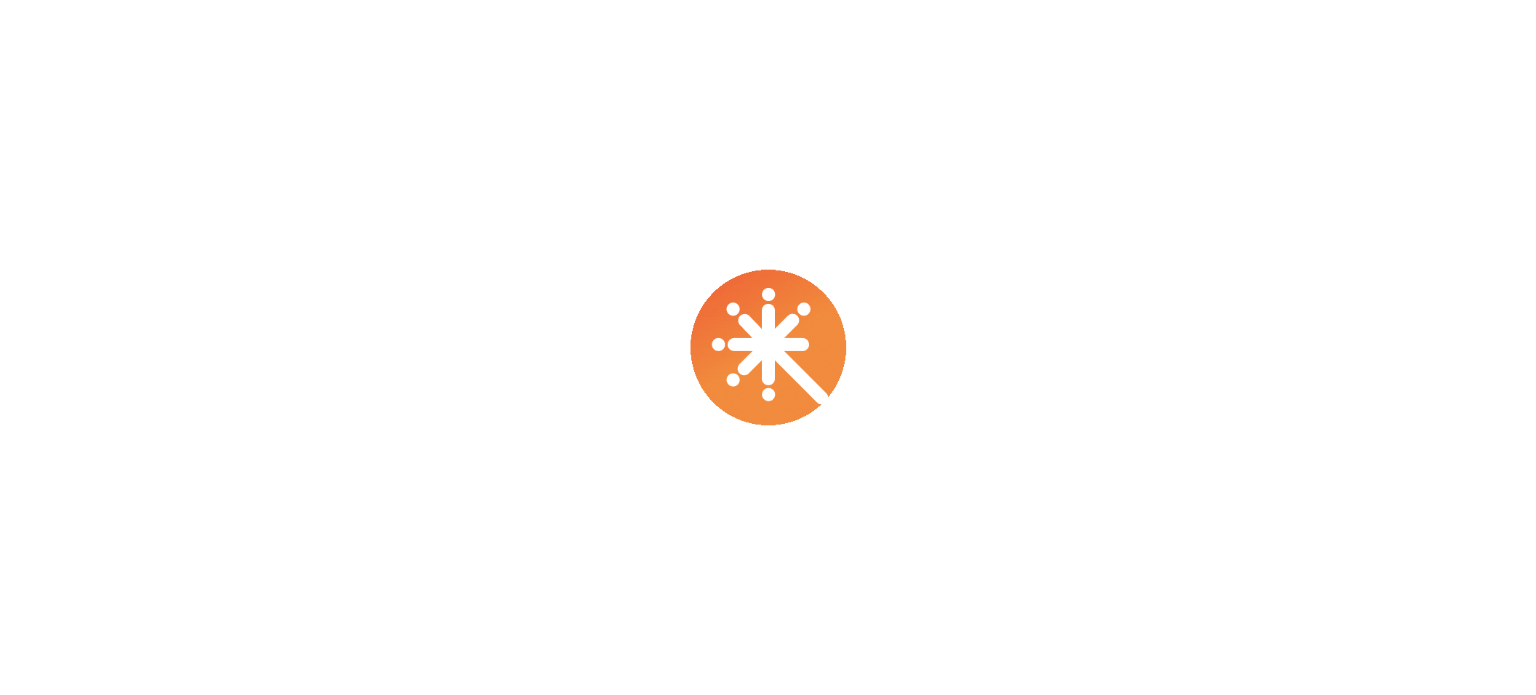 scroll, scrollTop: 0, scrollLeft: 0, axis: both 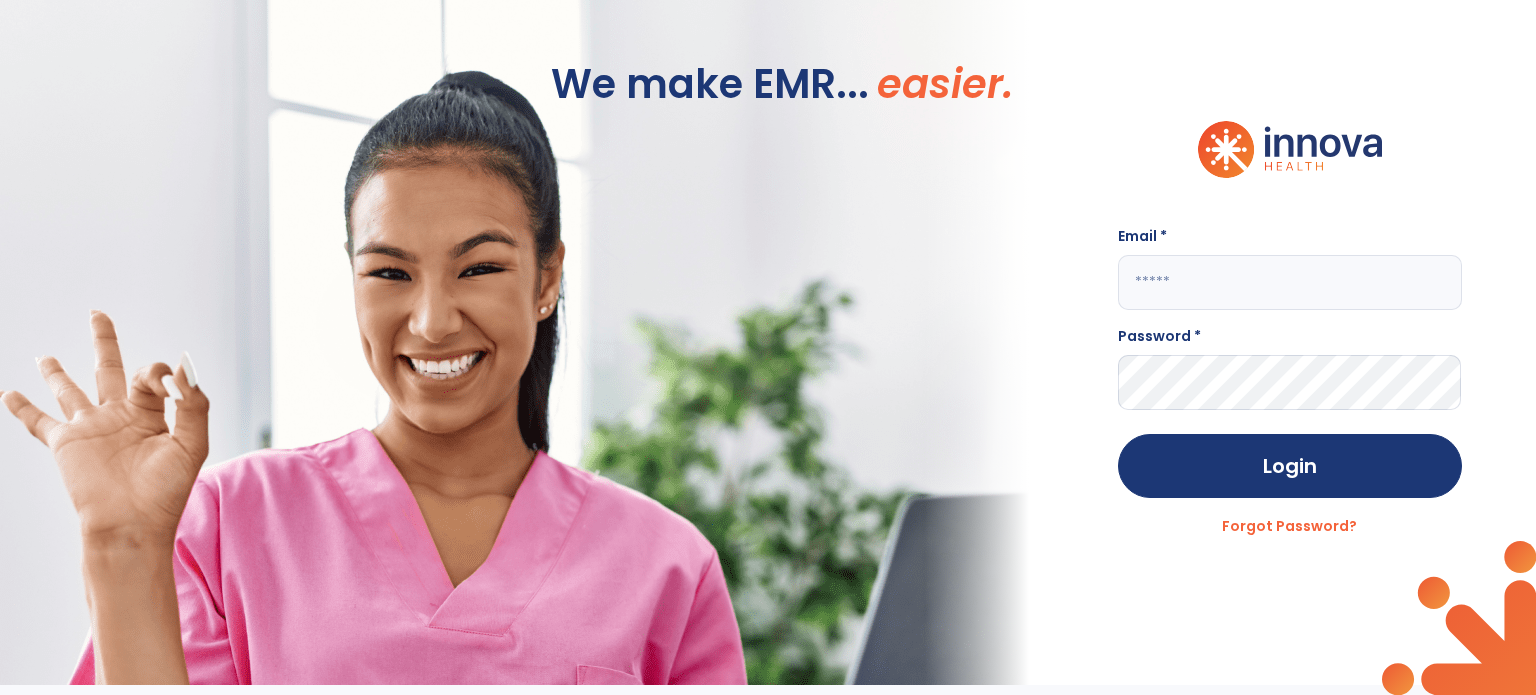 click 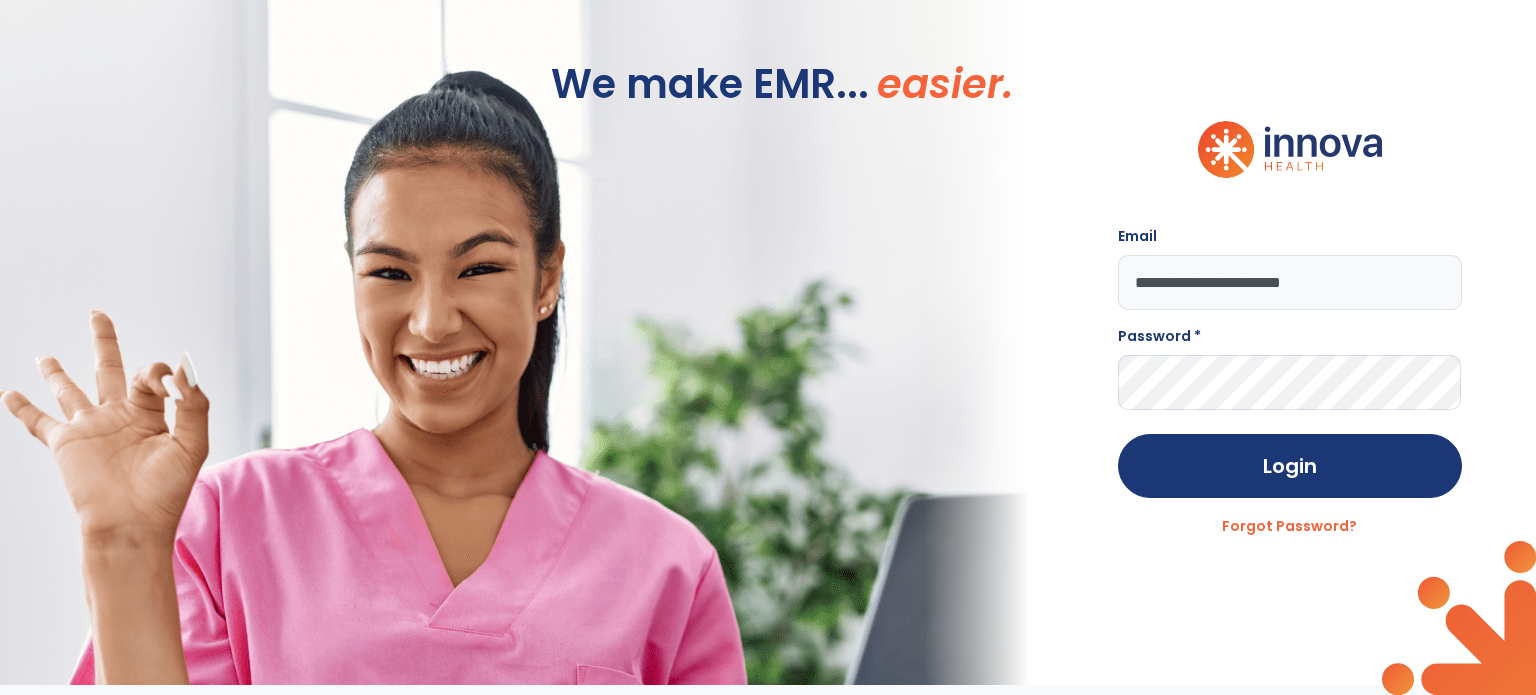 type on "**********" 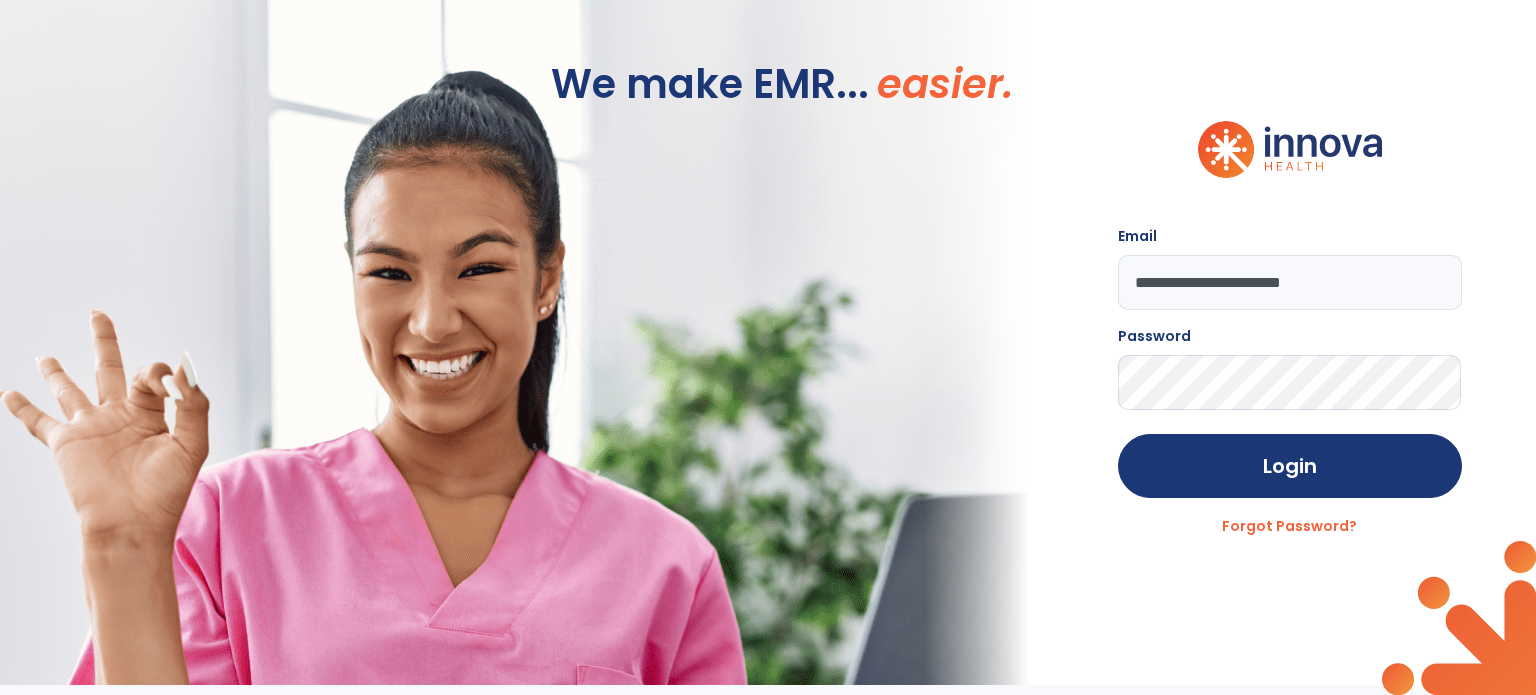 click on "Login" 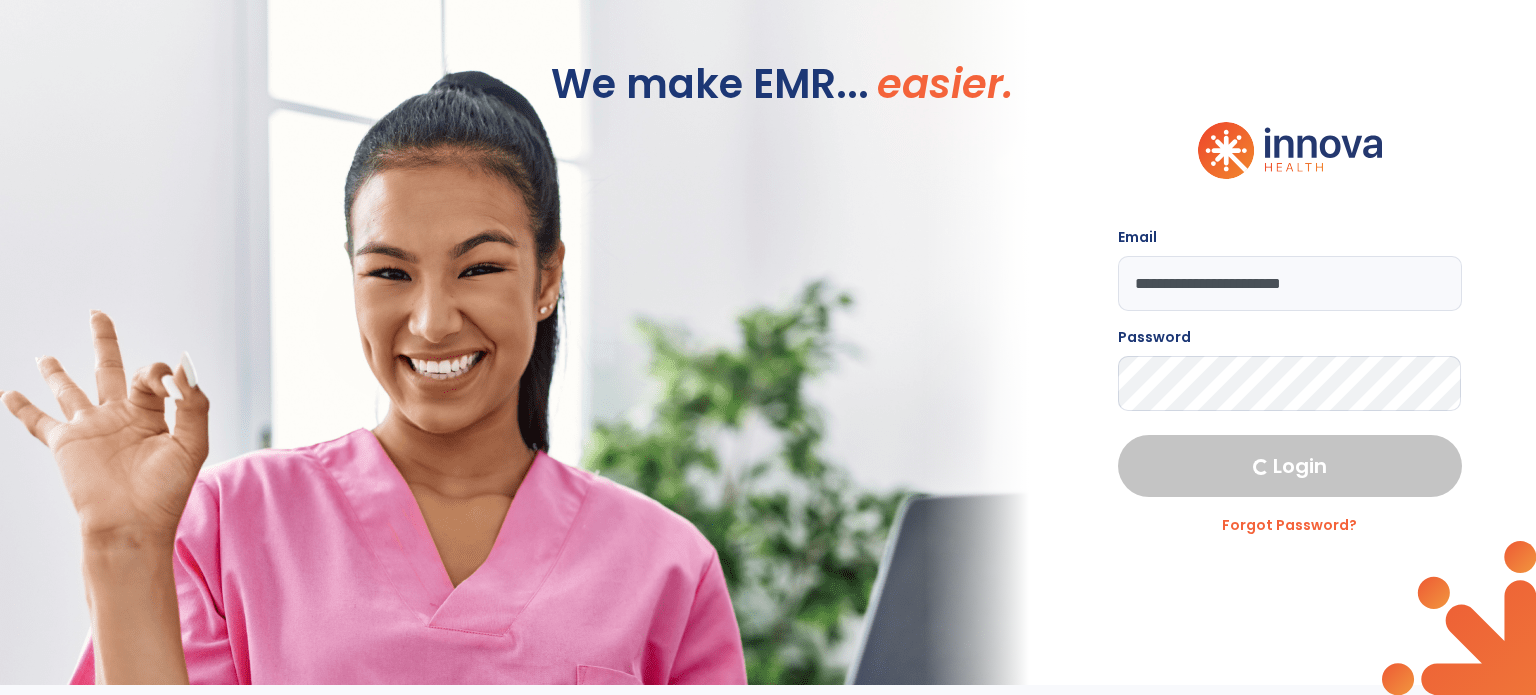 select on "***" 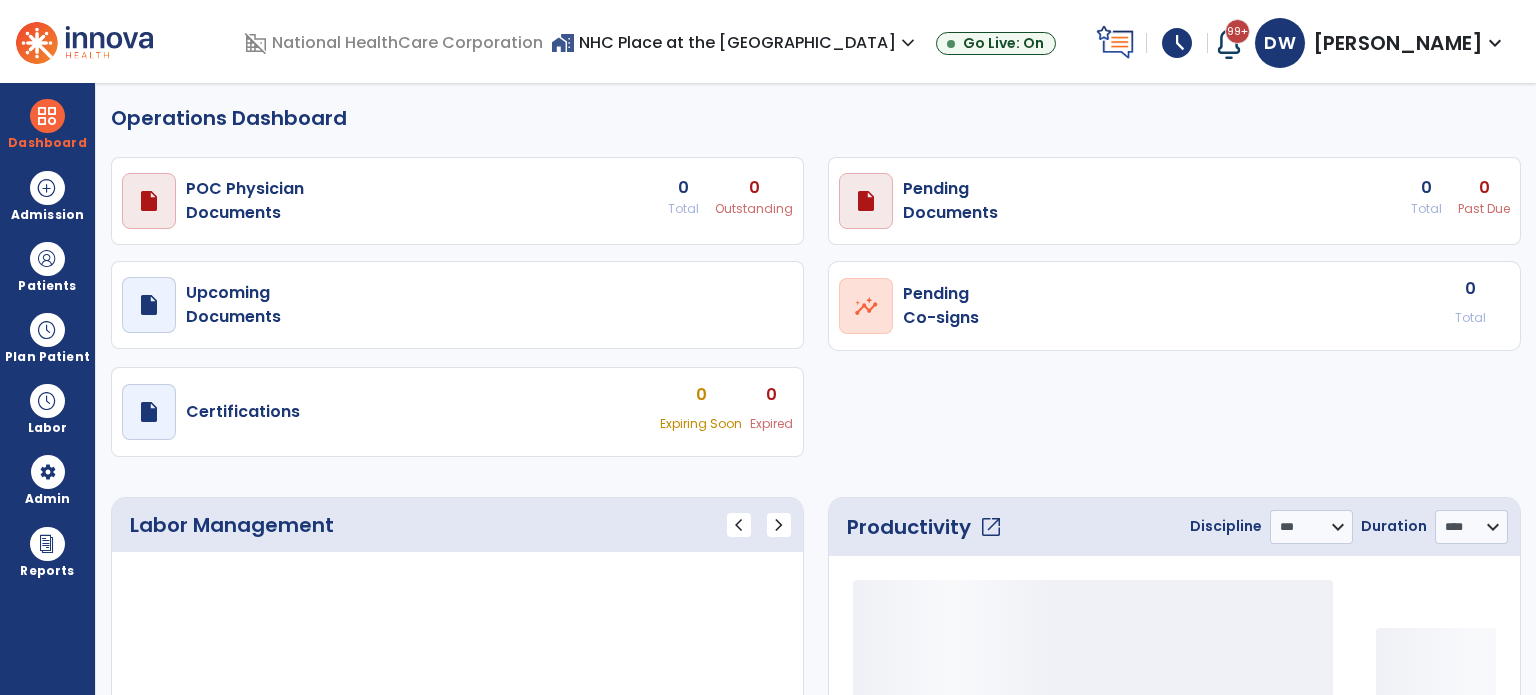 select on "***" 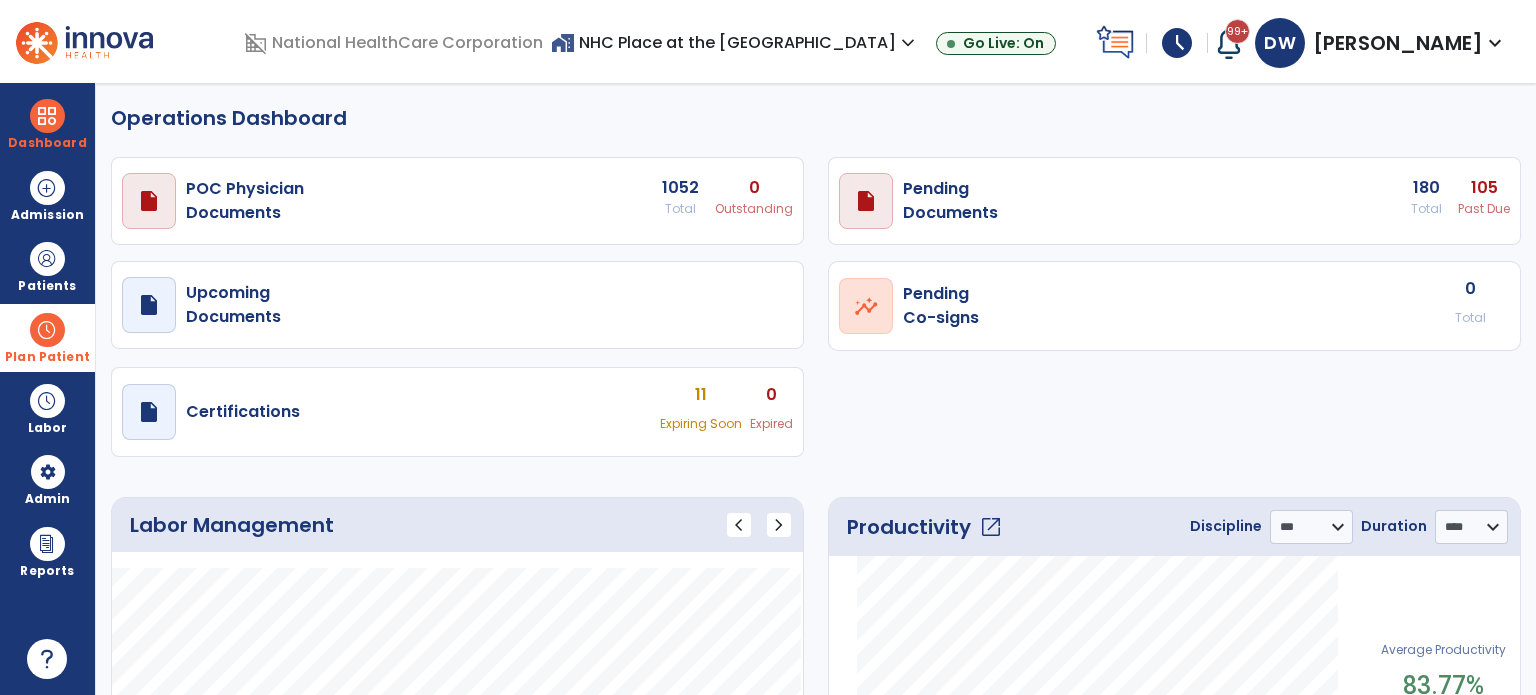 click on "Plan Patient" at bounding box center (47, 266) 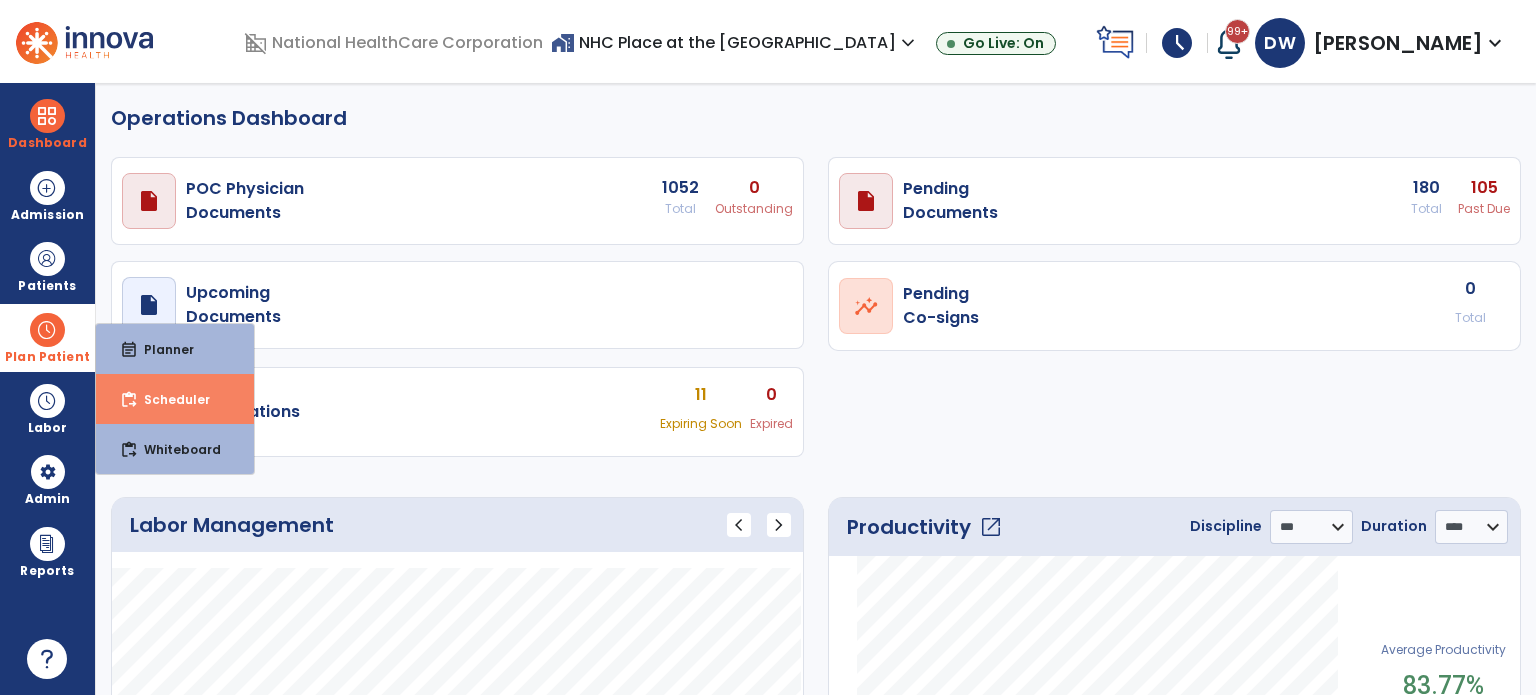 click on "content_paste_go  Scheduler" at bounding box center [175, 399] 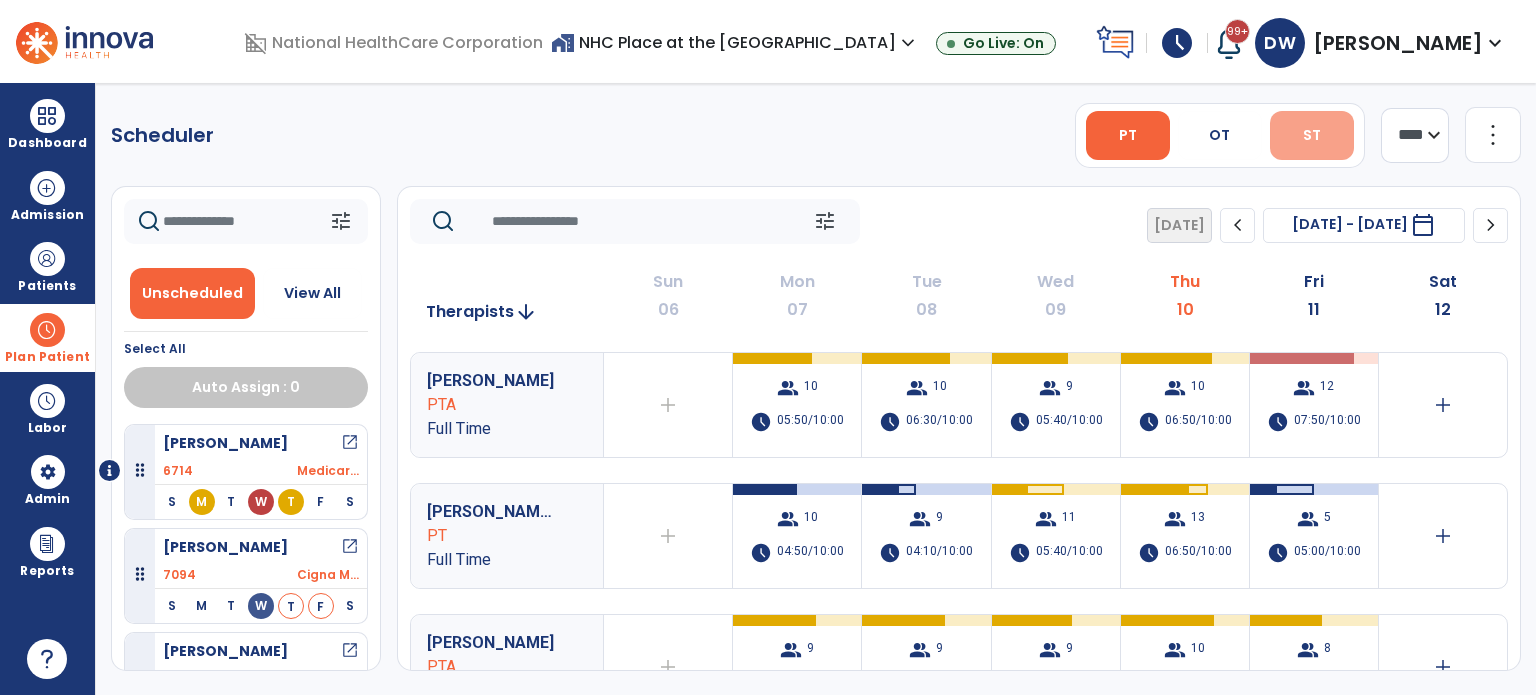 click on "ST" at bounding box center [1312, 135] 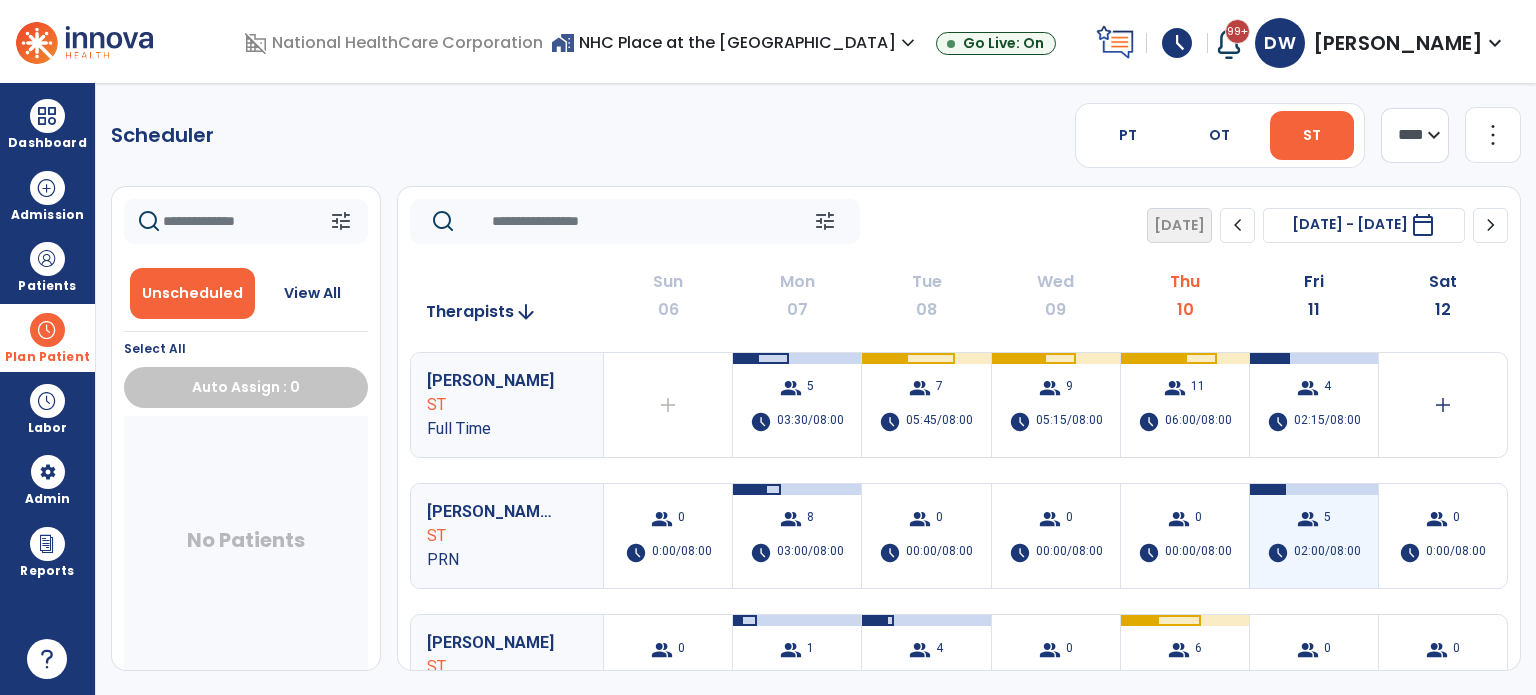 click on "group  5  schedule  02:00/08:00" at bounding box center (1314, 536) 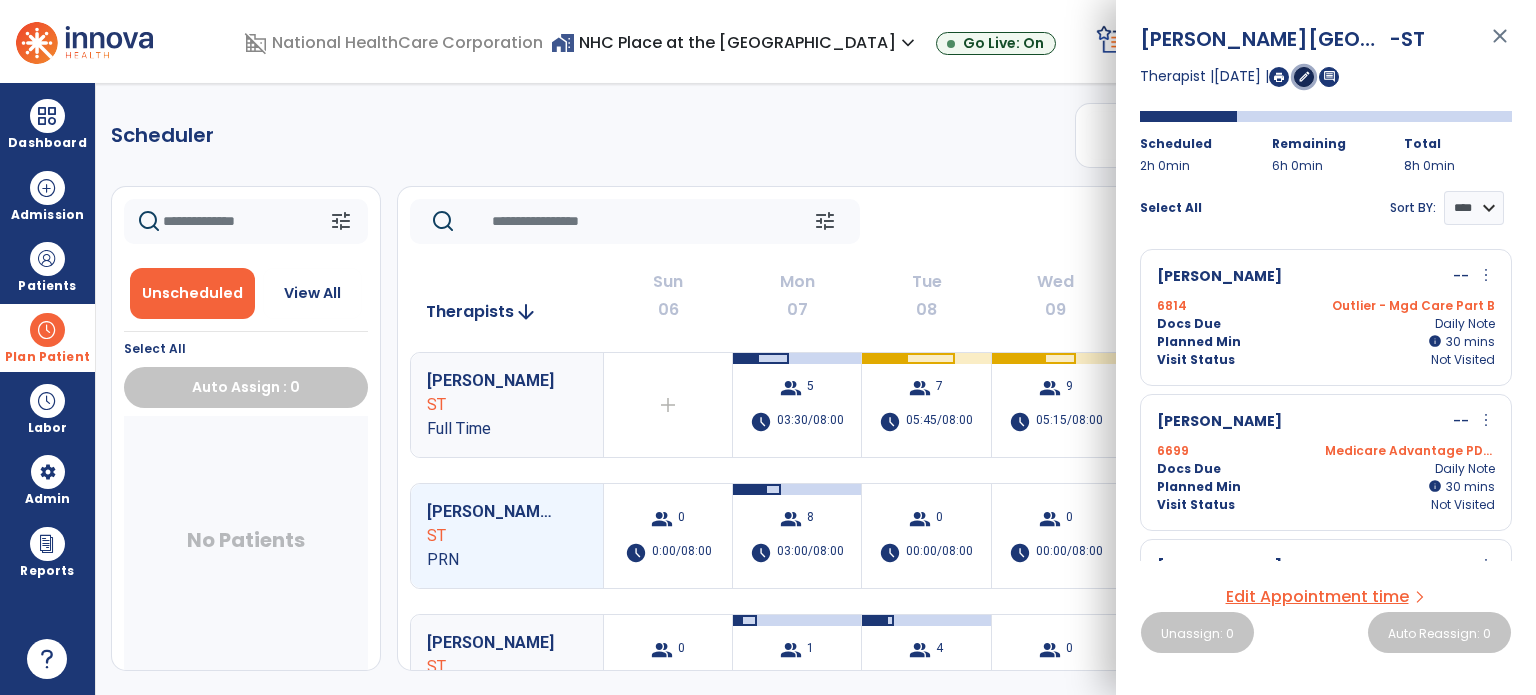 click on "edit" at bounding box center [1304, 76] 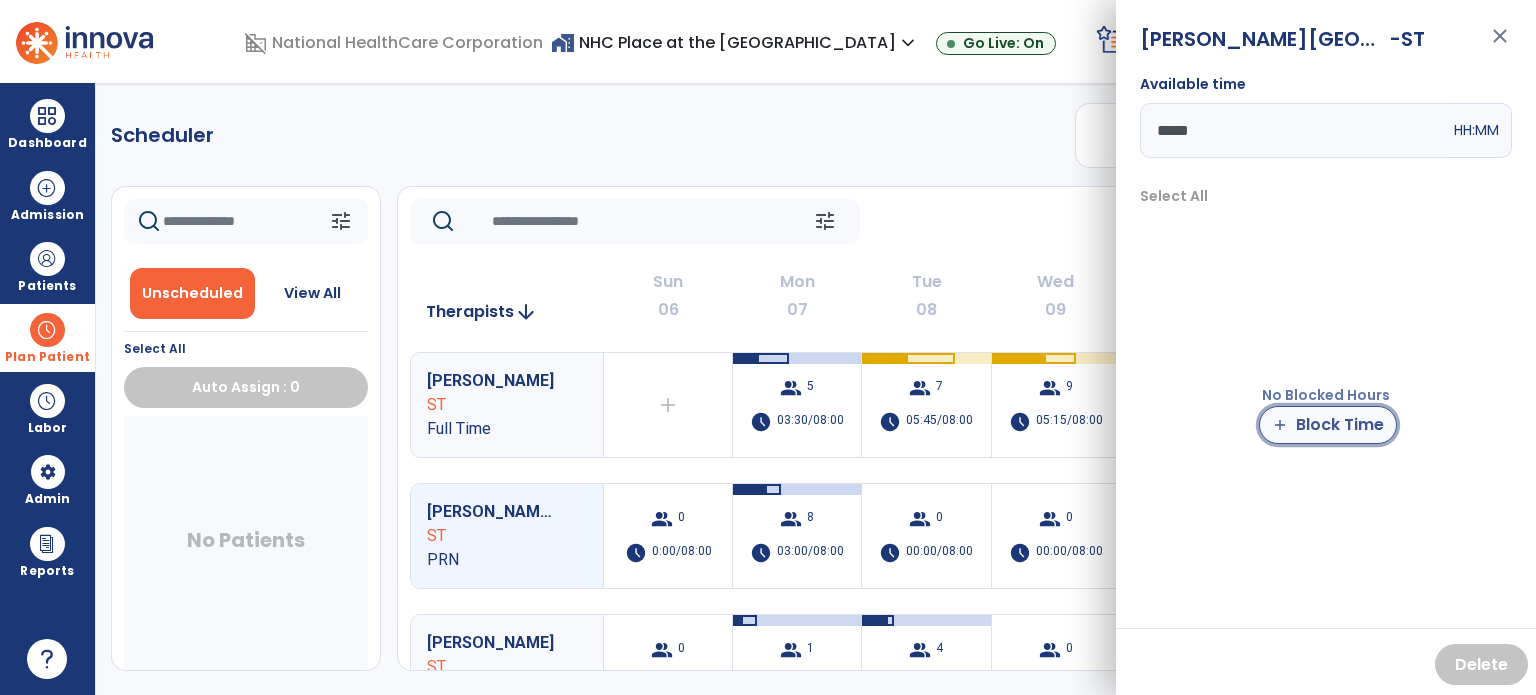 click on "add   Block Time" at bounding box center [1328, 425] 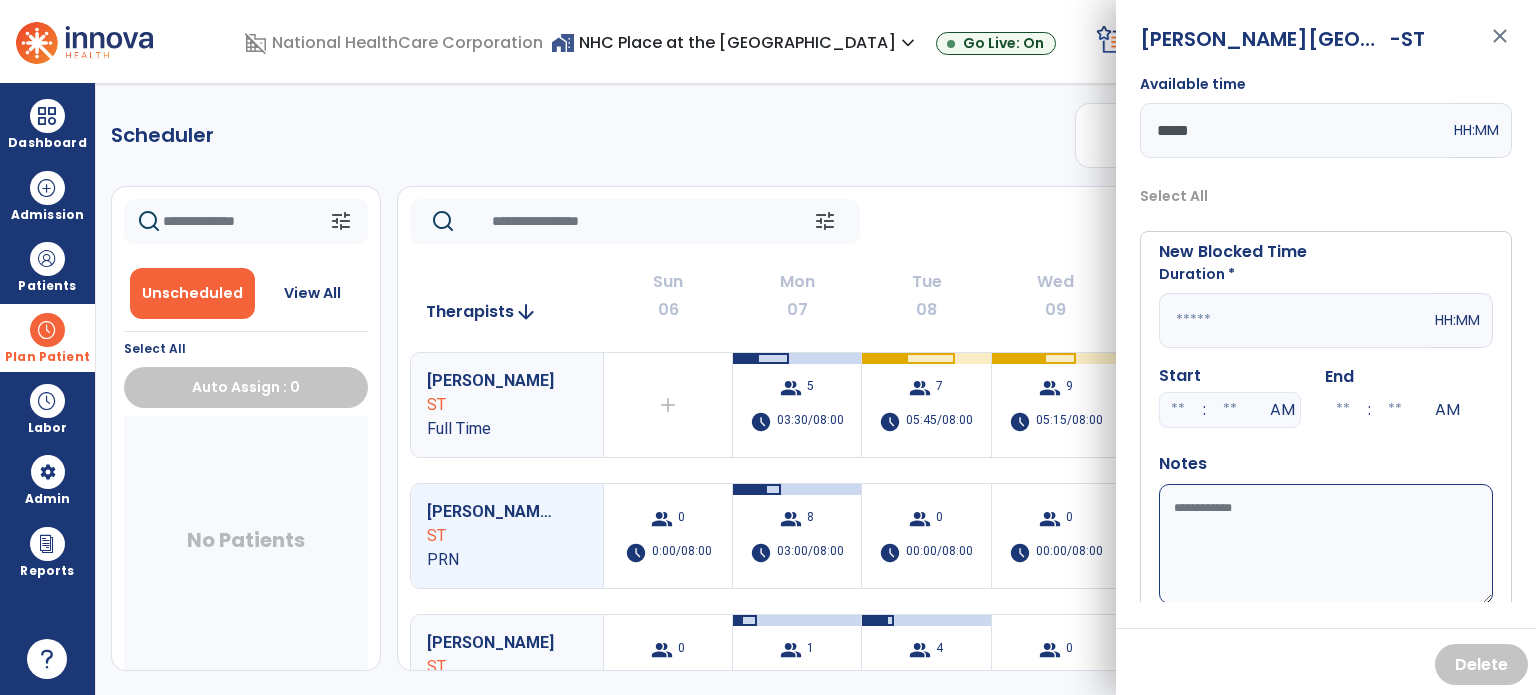 click at bounding box center (1295, 320) 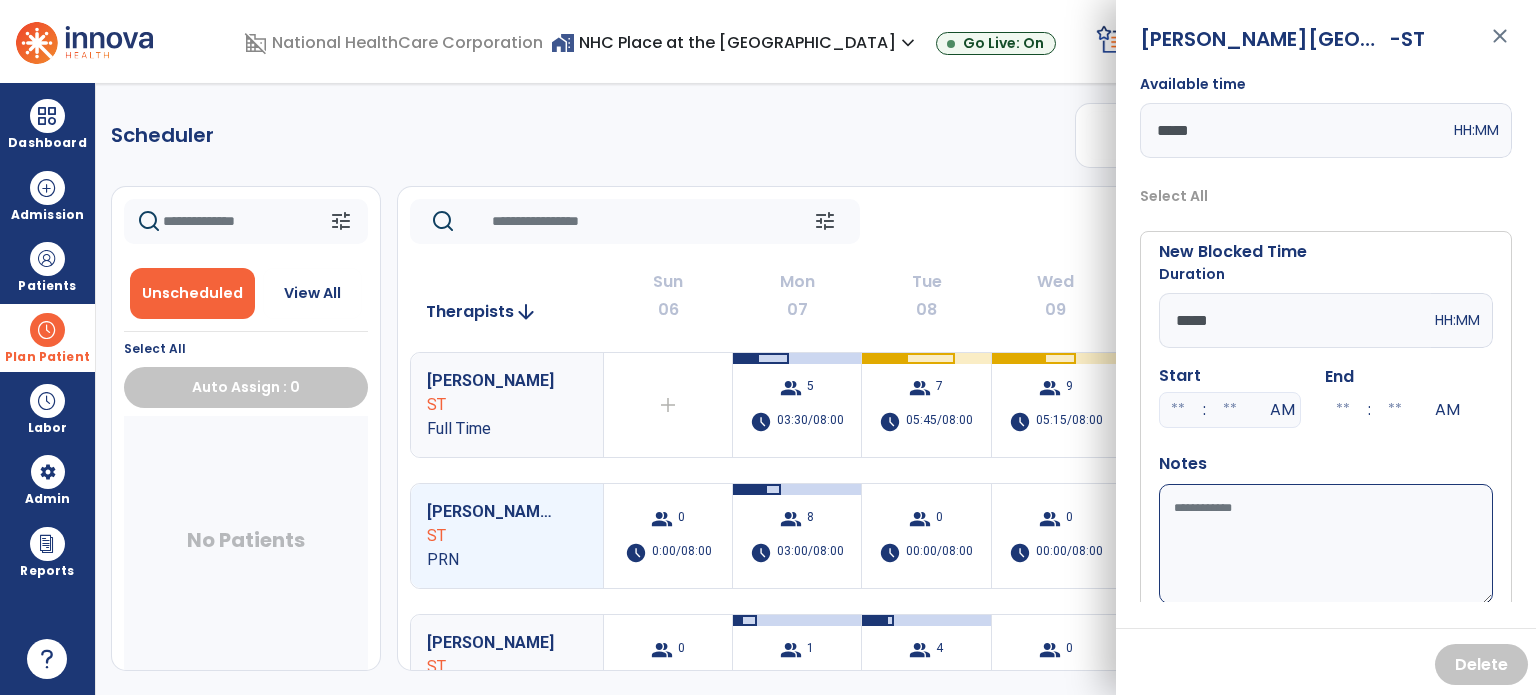 type on "*****" 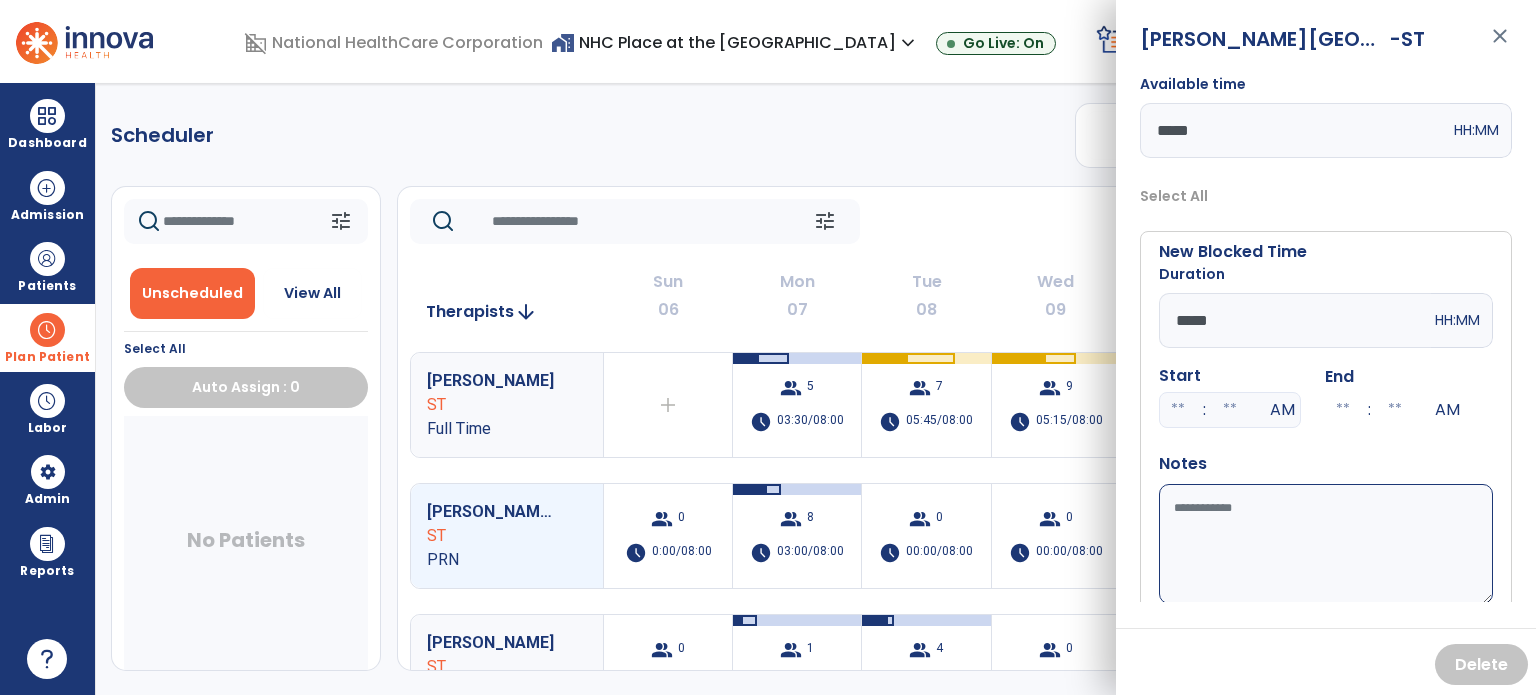click at bounding box center [1178, 410] 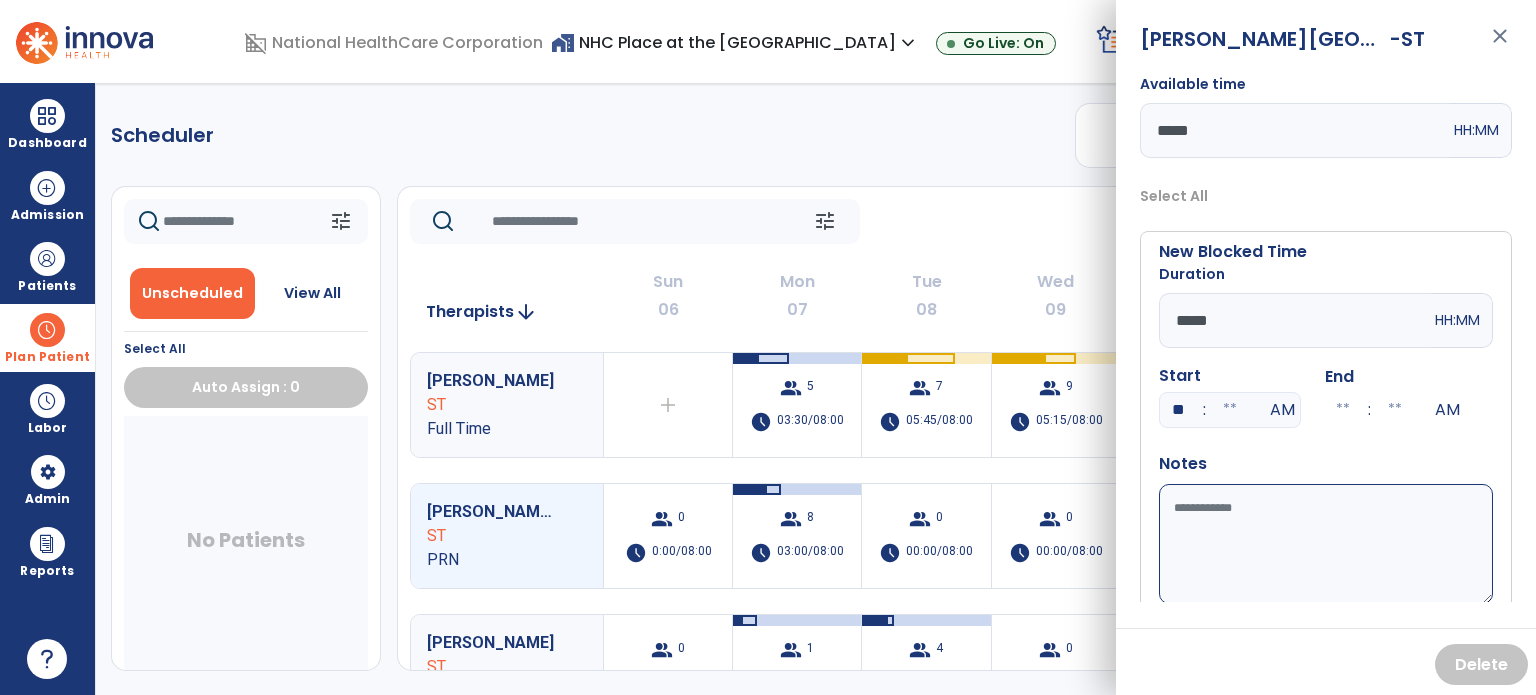 type on "**" 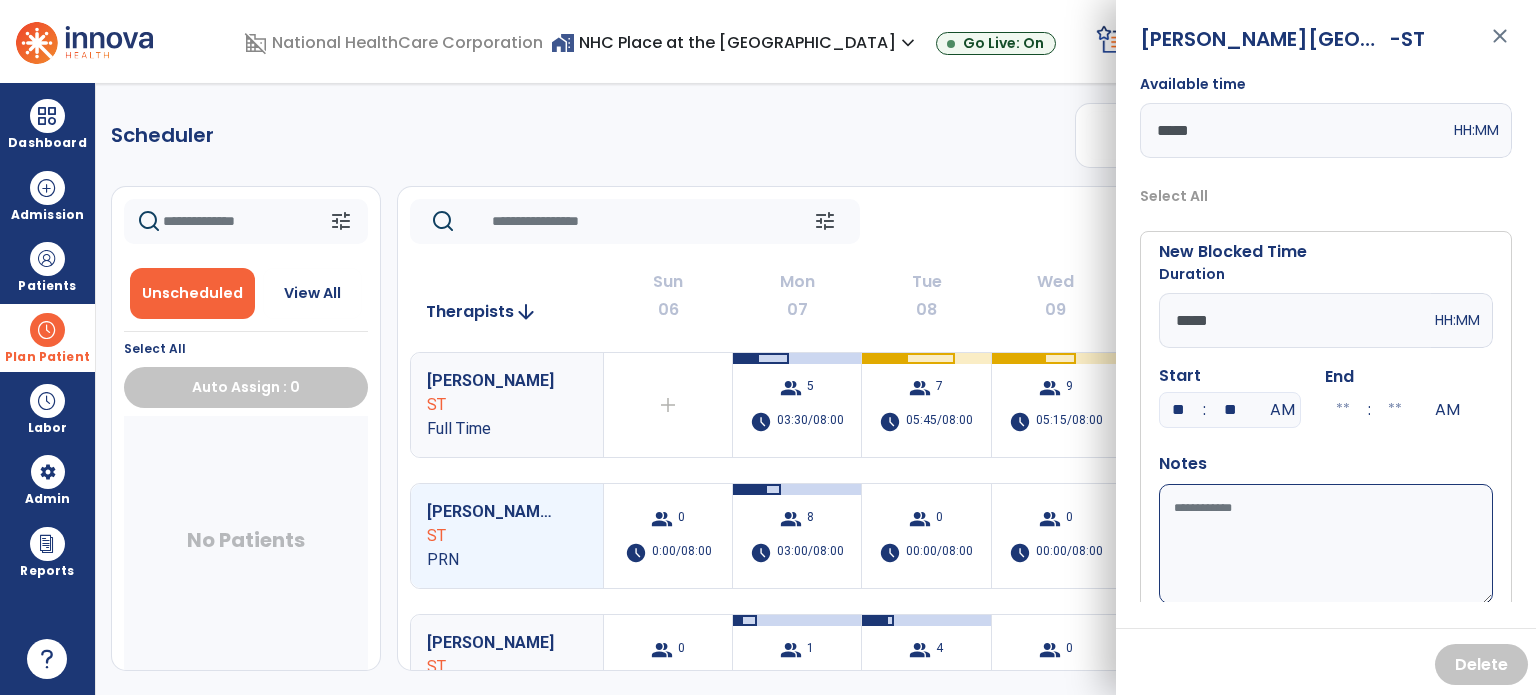 type on "**" 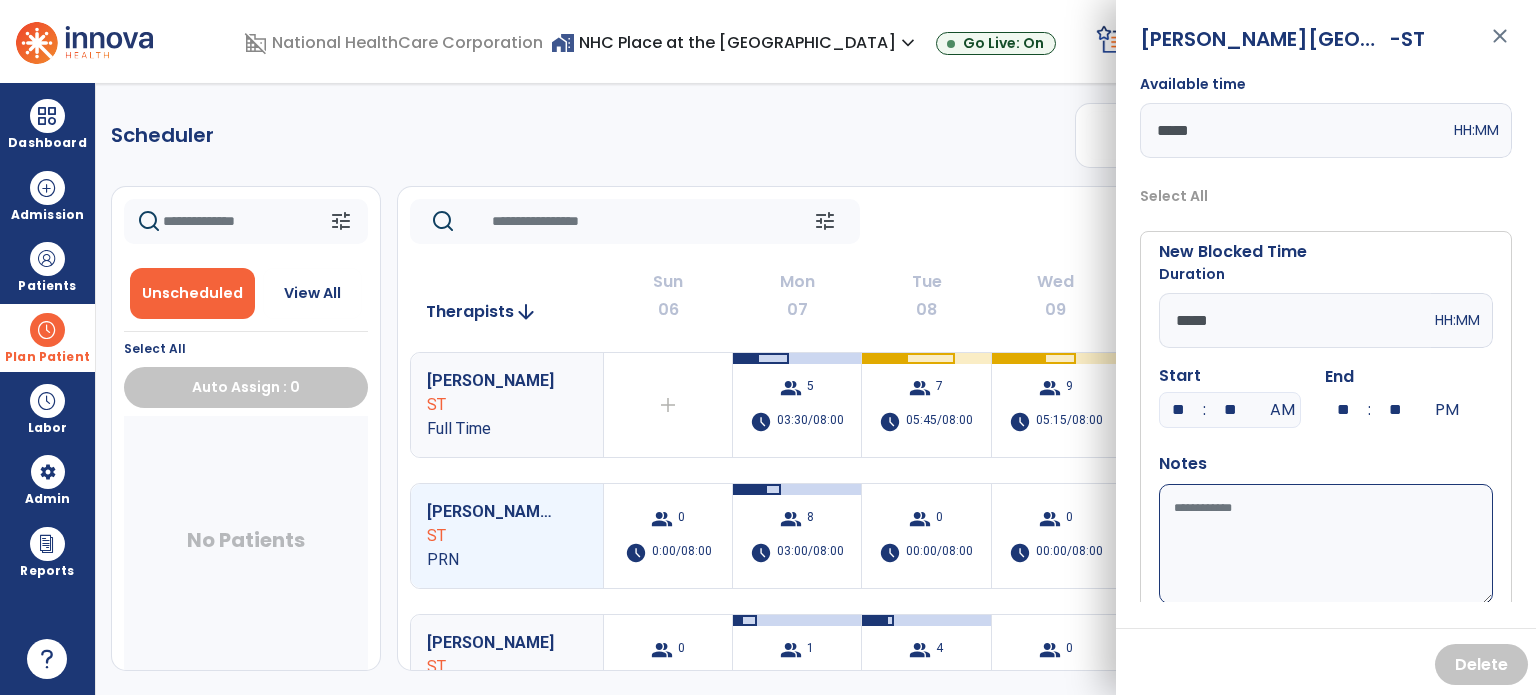 click on "Available time" at bounding box center [1326, 544] 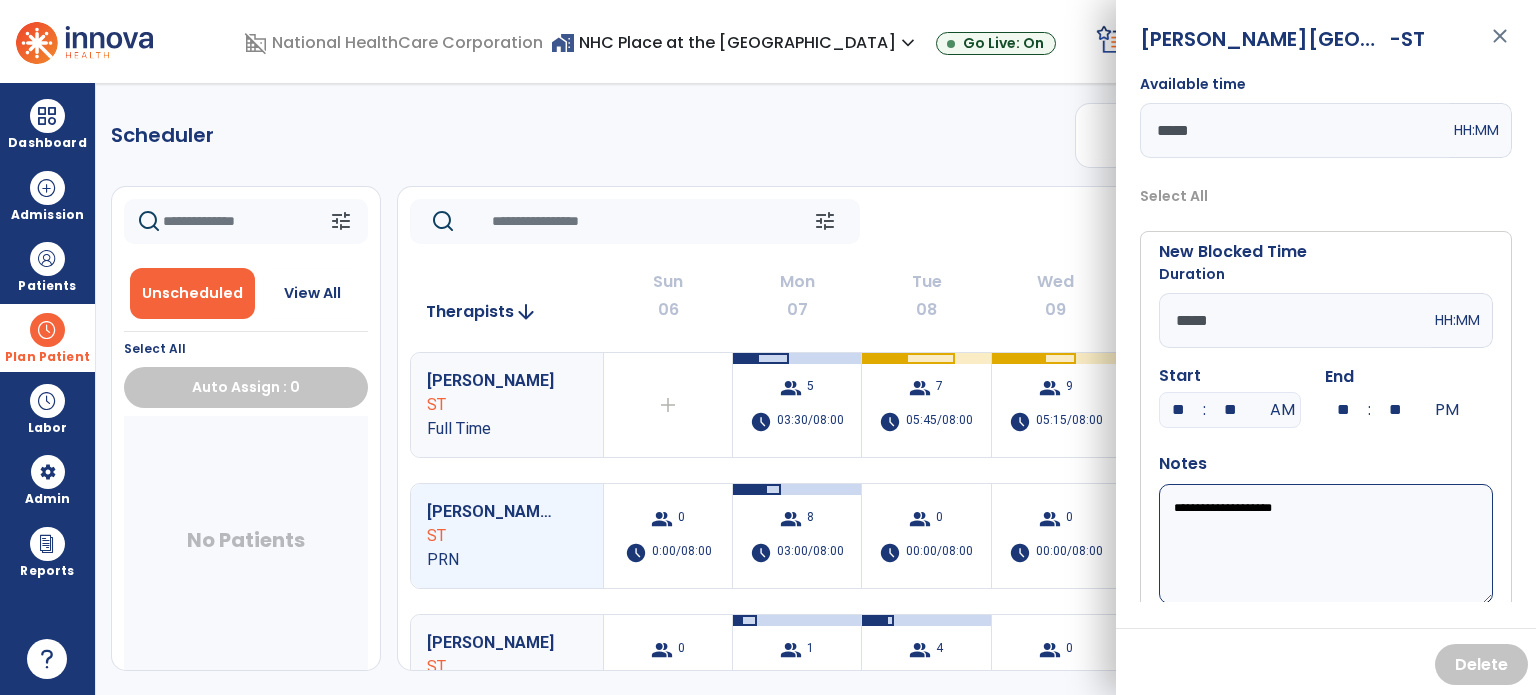 type on "**********" 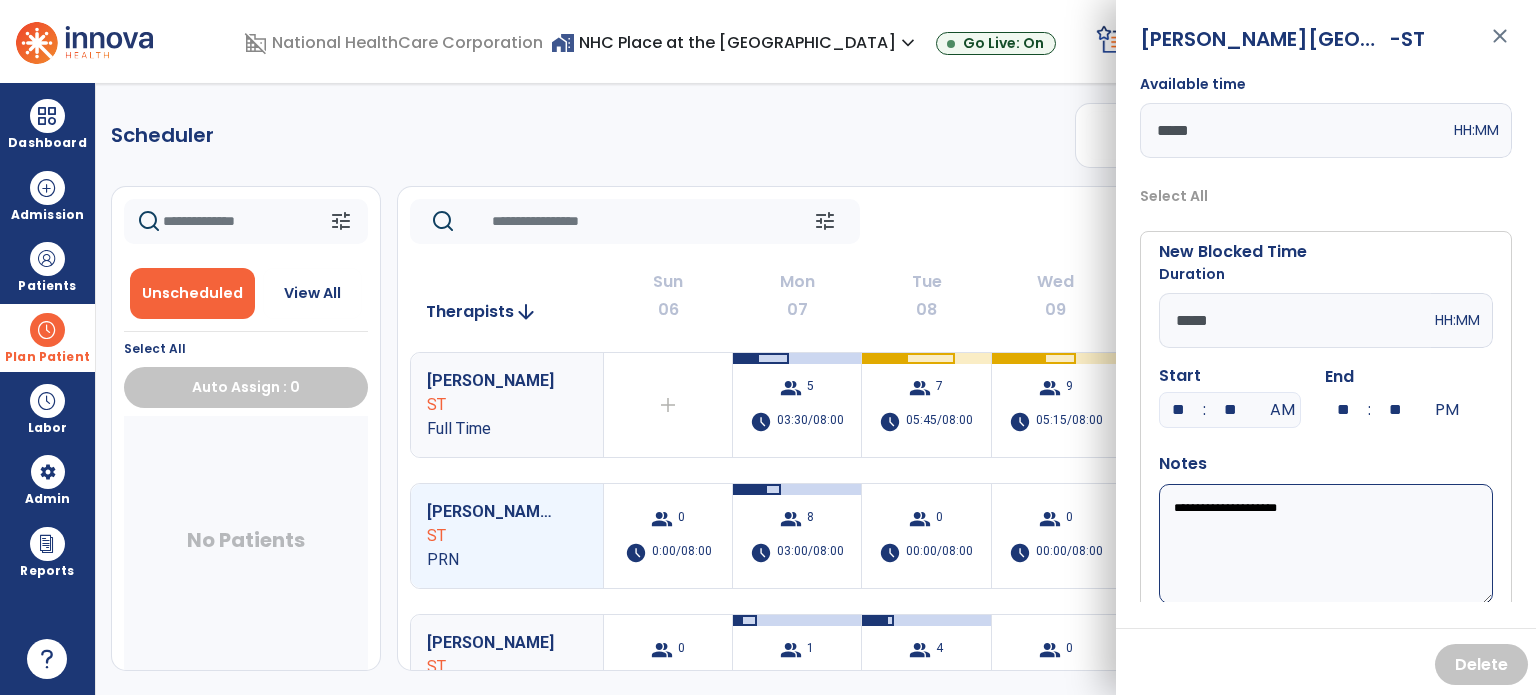 scroll, scrollTop: 56, scrollLeft: 0, axis: vertical 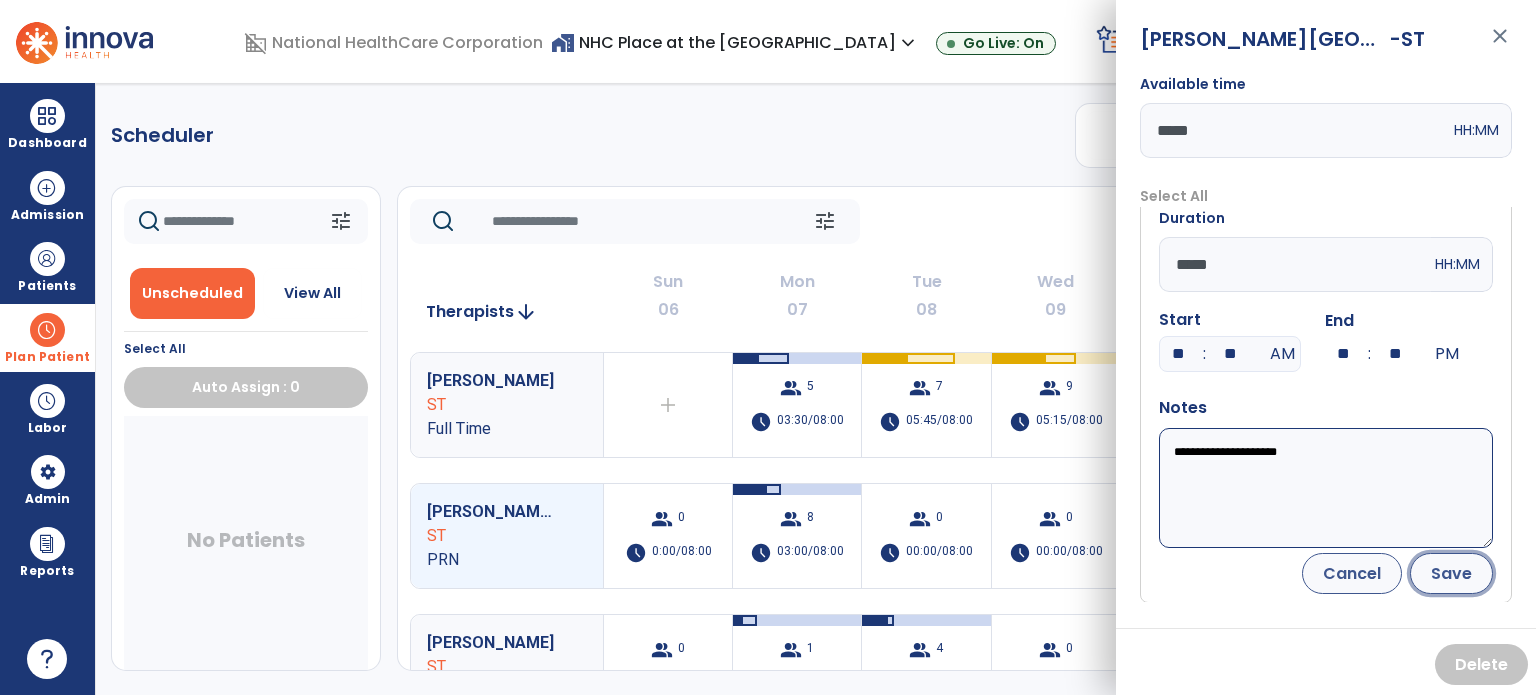 click on "Save" at bounding box center [1451, 573] 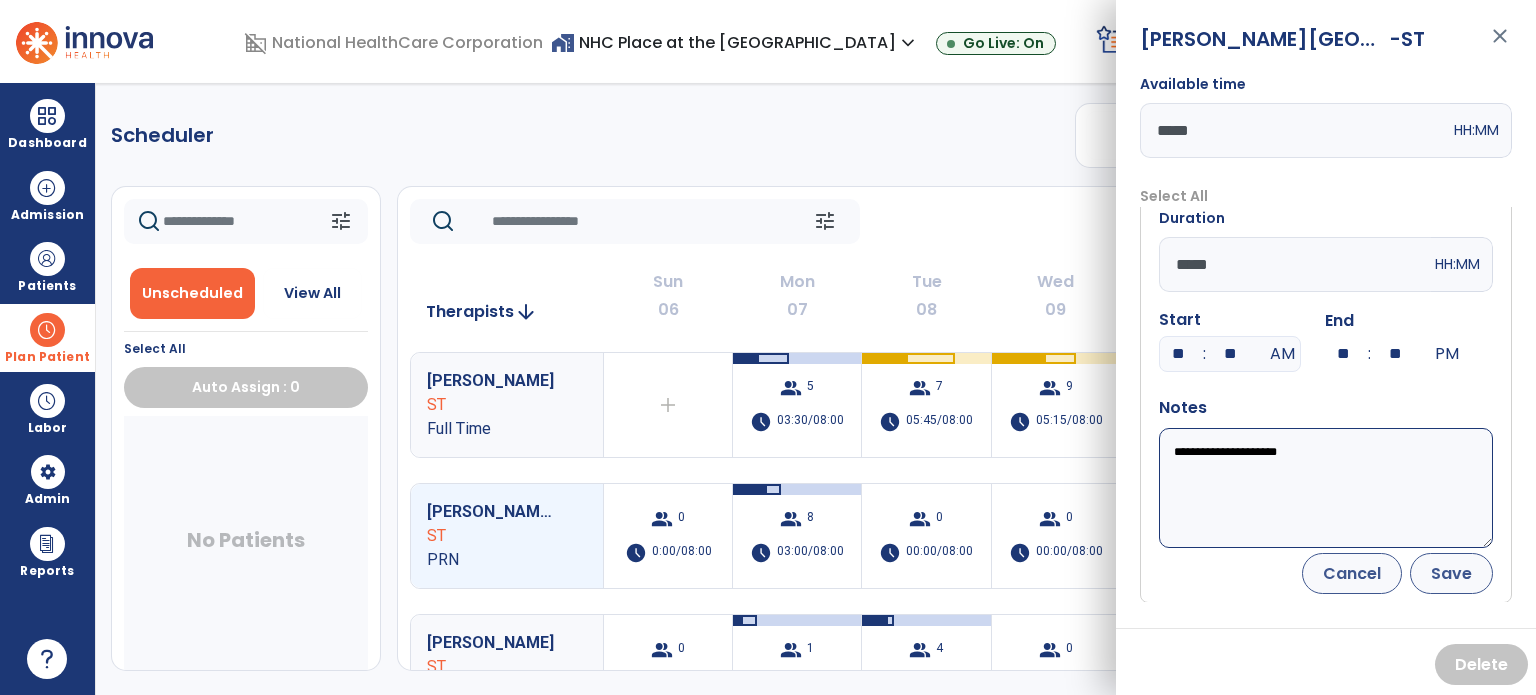 scroll, scrollTop: 0, scrollLeft: 0, axis: both 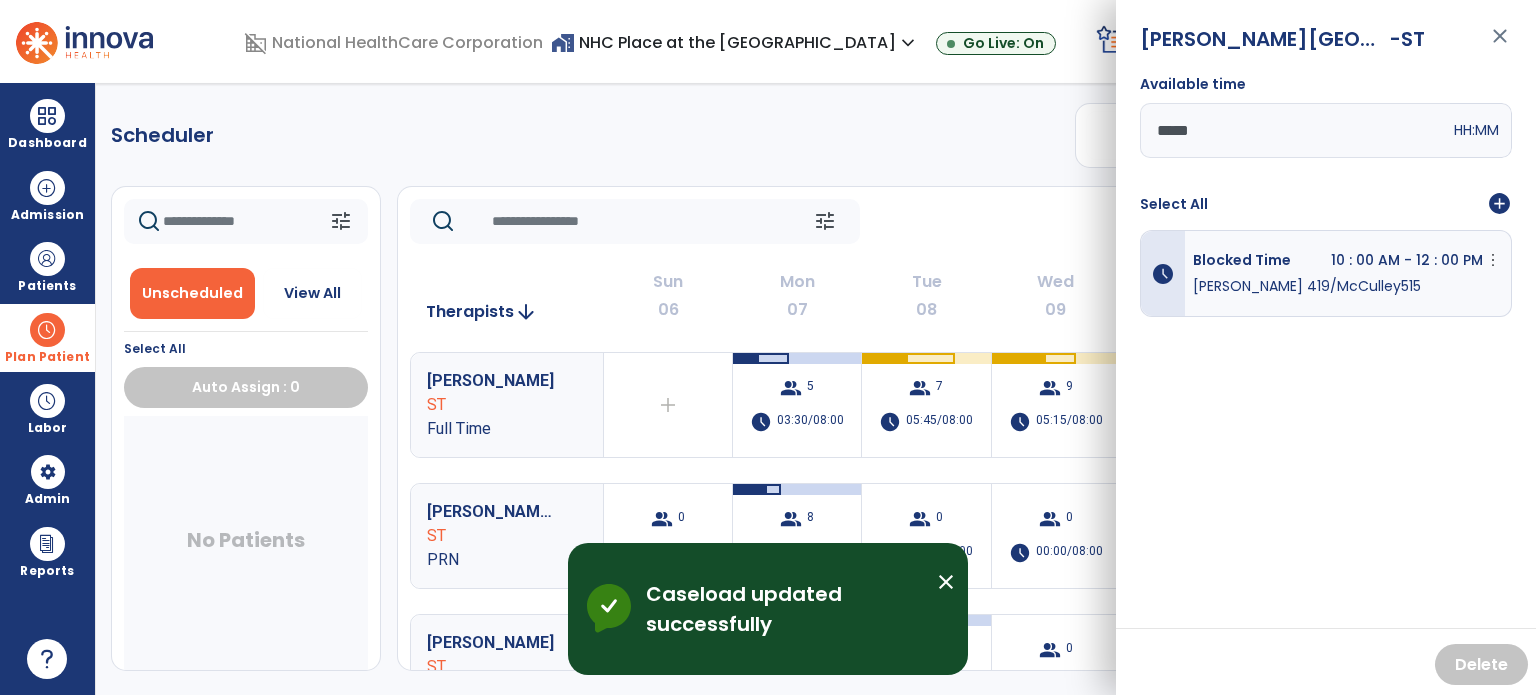 click on "tune   [DATE]  chevron_left [DATE] - [DATE]  *********  calendar_today  chevron_right" 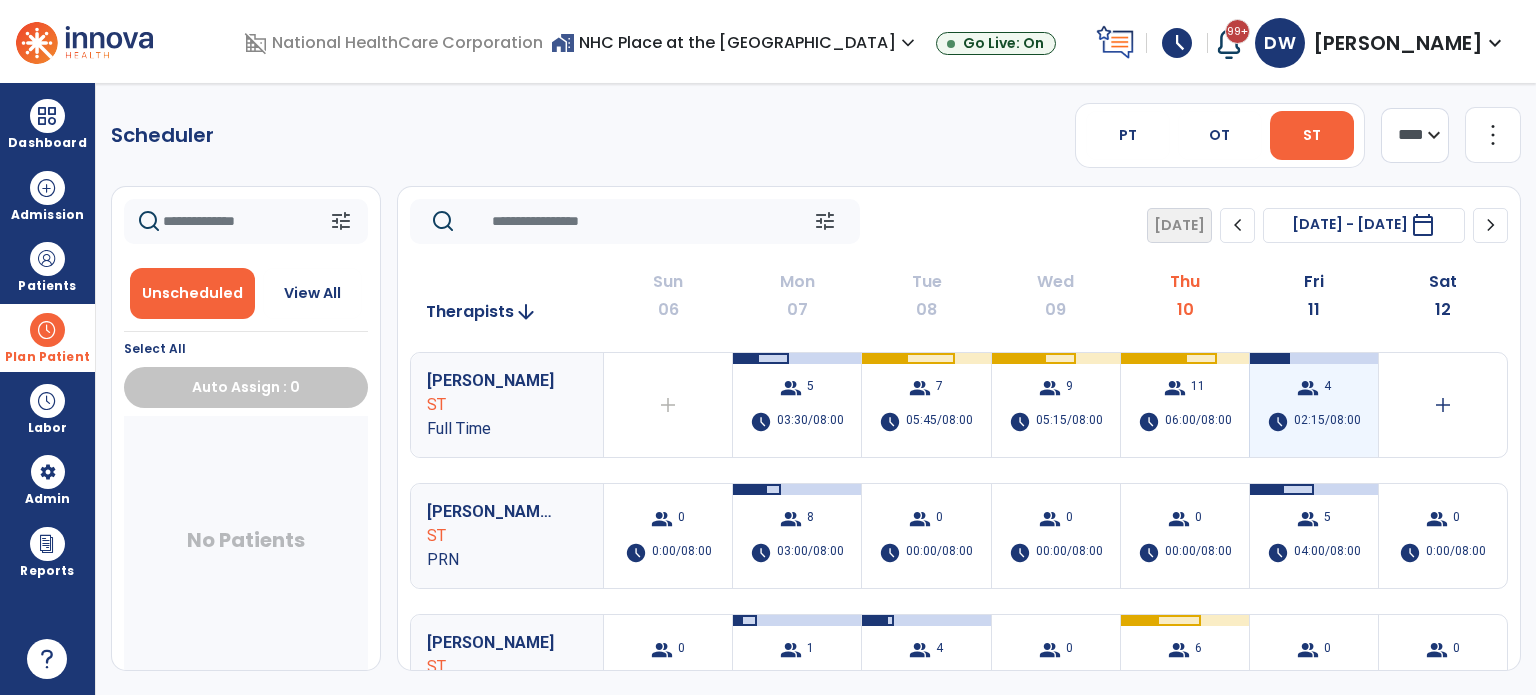 click on "group  4  schedule  02:15/08:00" at bounding box center (1314, 405) 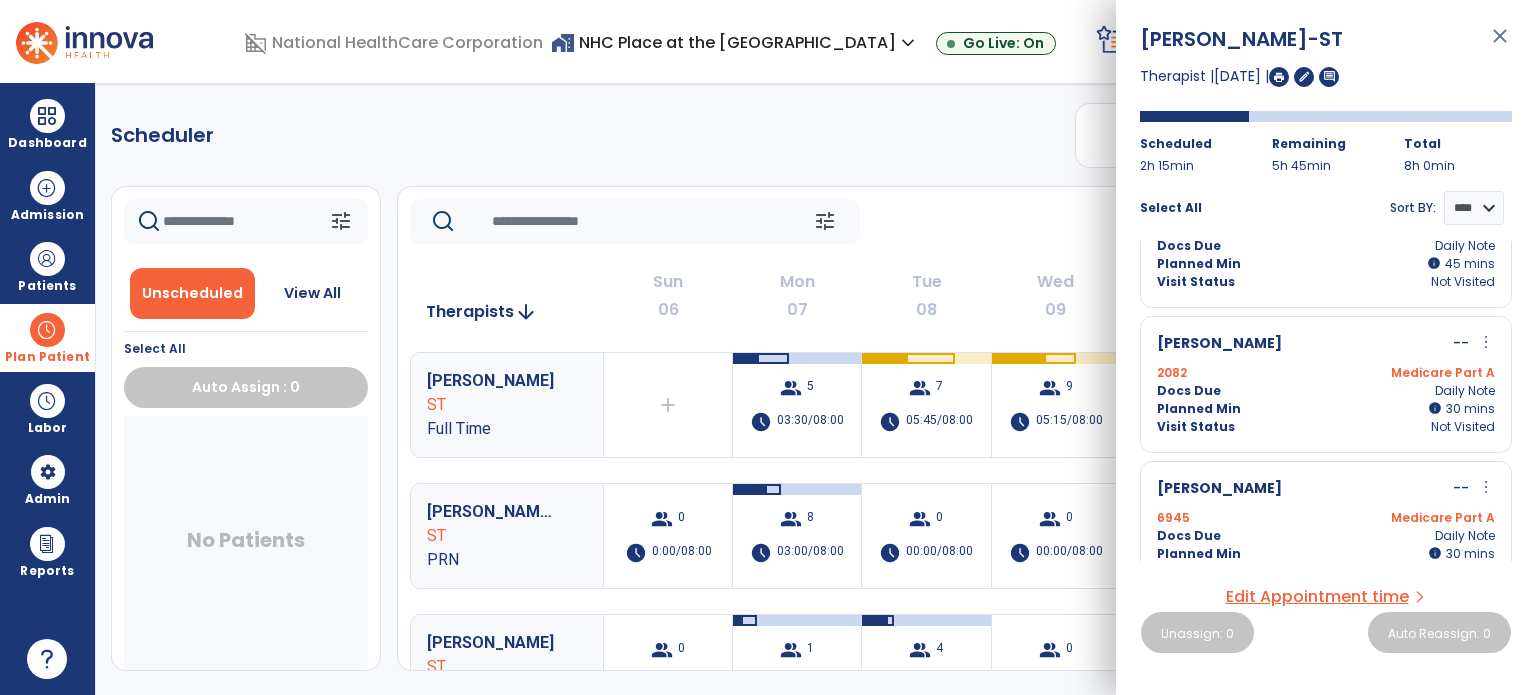 scroll, scrollTop: 0, scrollLeft: 0, axis: both 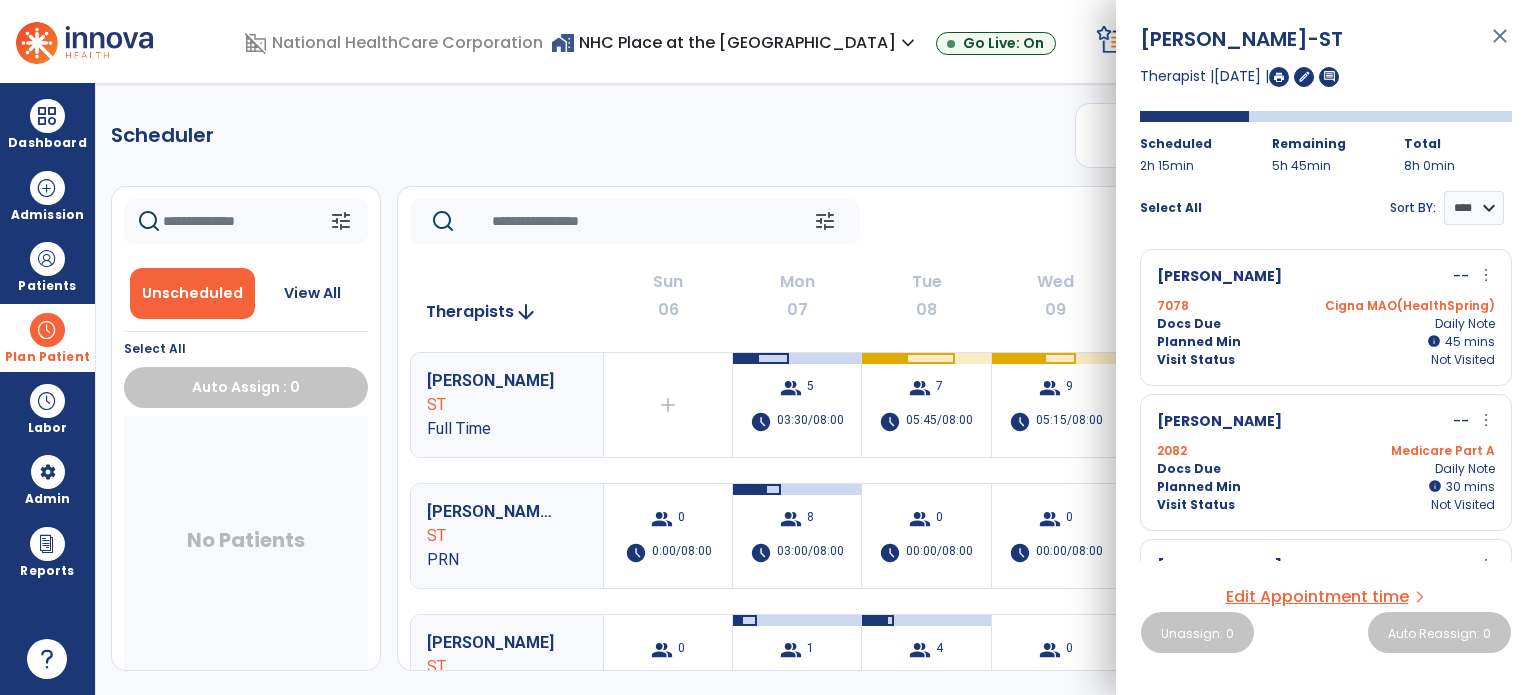 click on "Scheduler   PT   OT   ST  **** *** more_vert  Manage Labor   View All Therapists   Print" 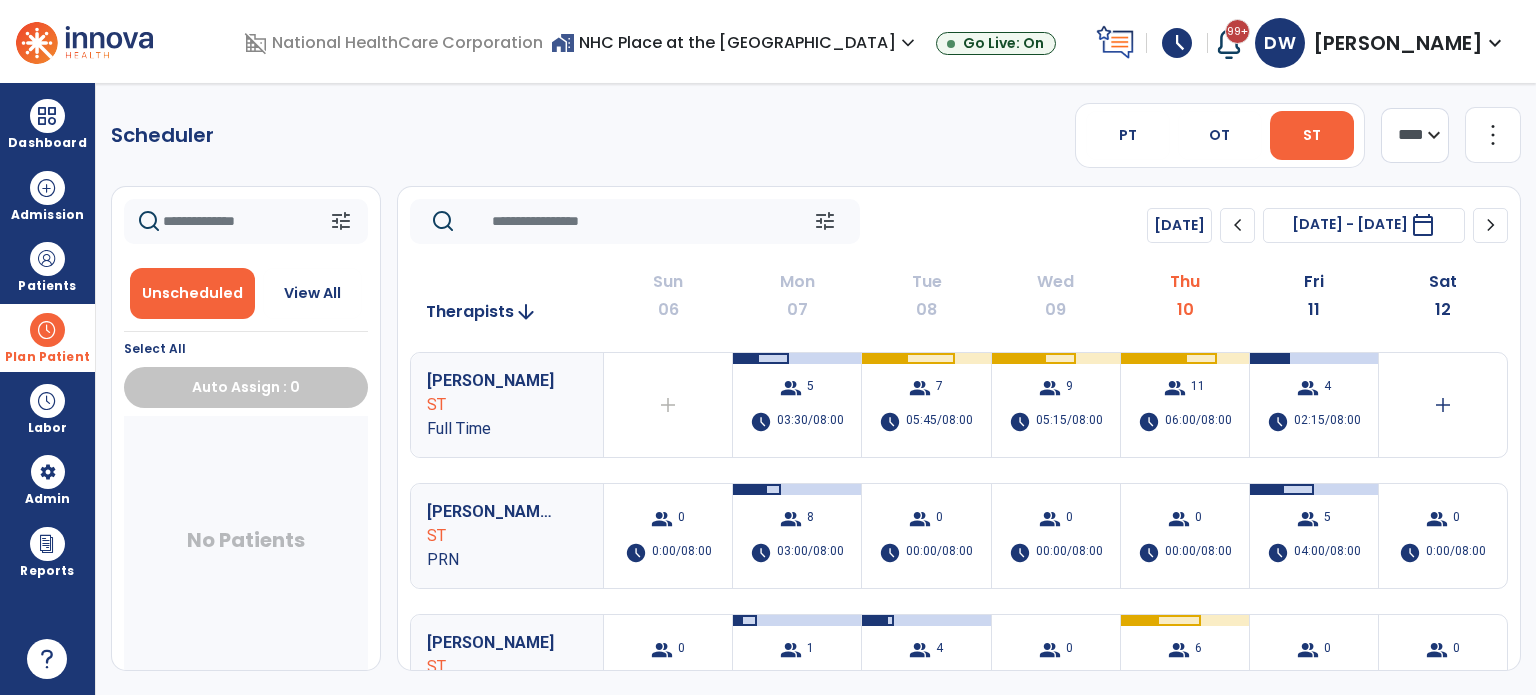 click on "Plan Patient" at bounding box center [47, 337] 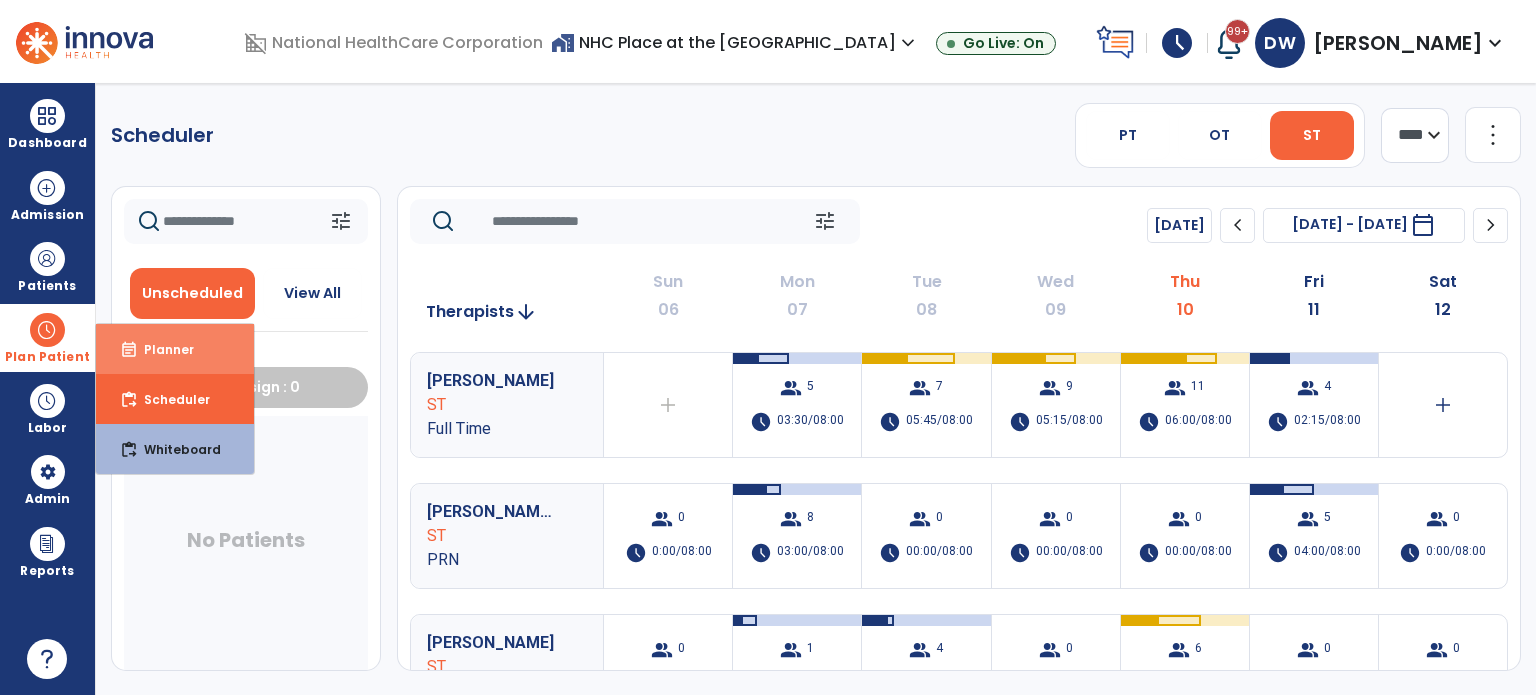 click on "Planner" at bounding box center (161, 349) 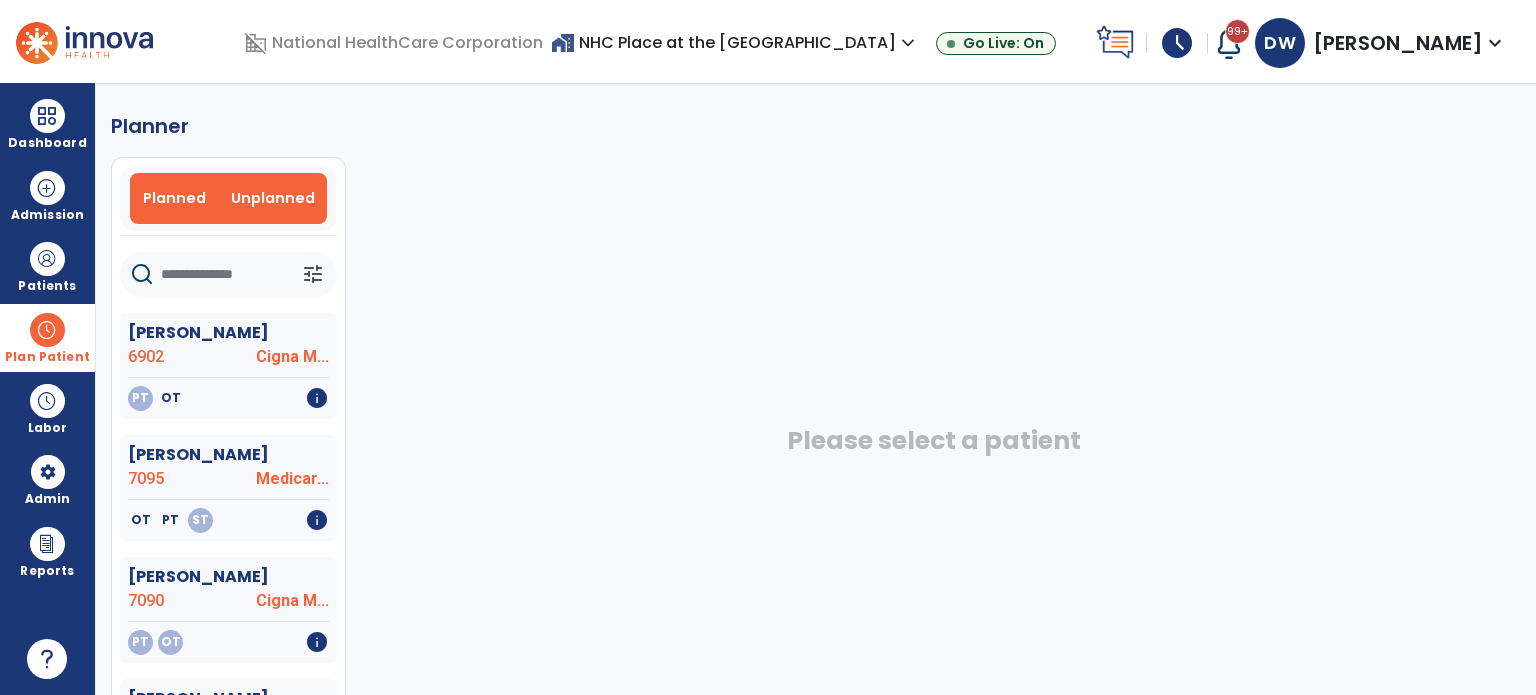 click on "Planned" at bounding box center [174, 198] 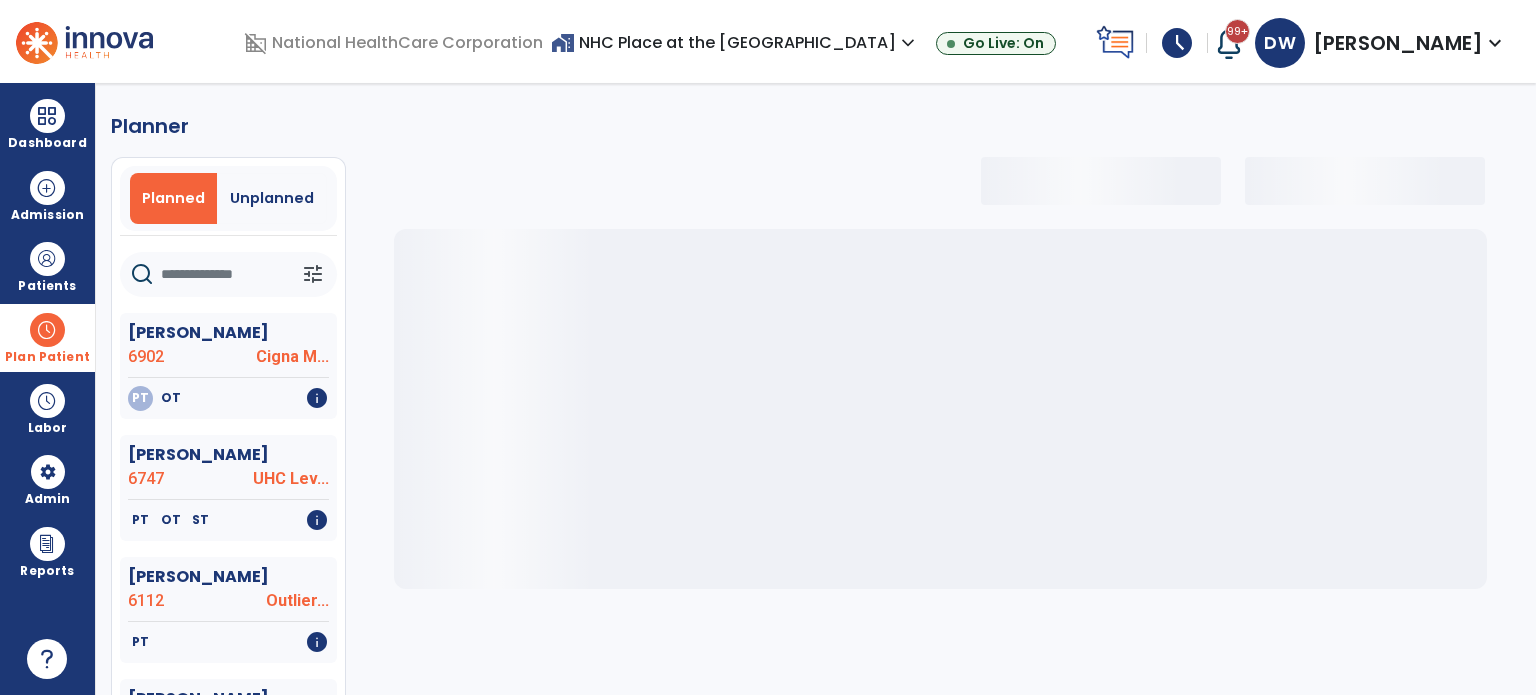 click 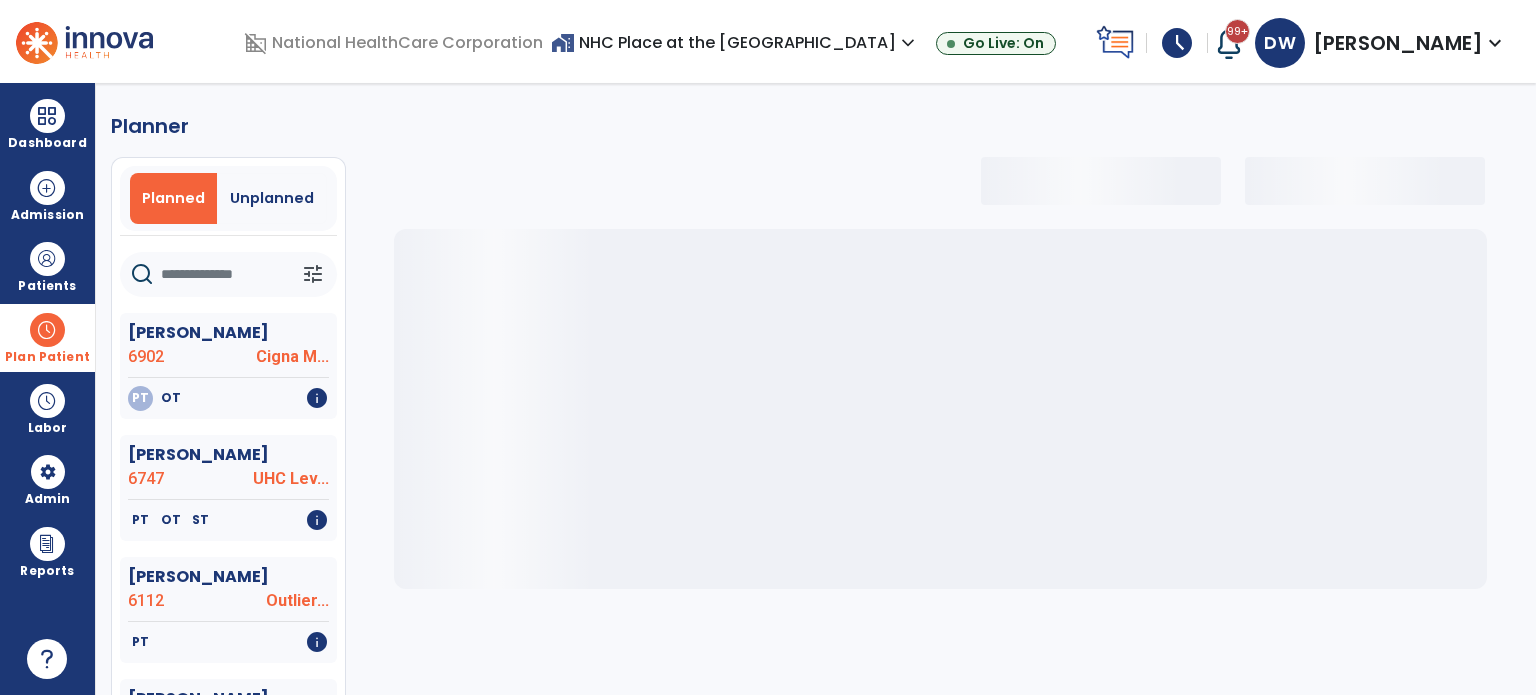 type on "*" 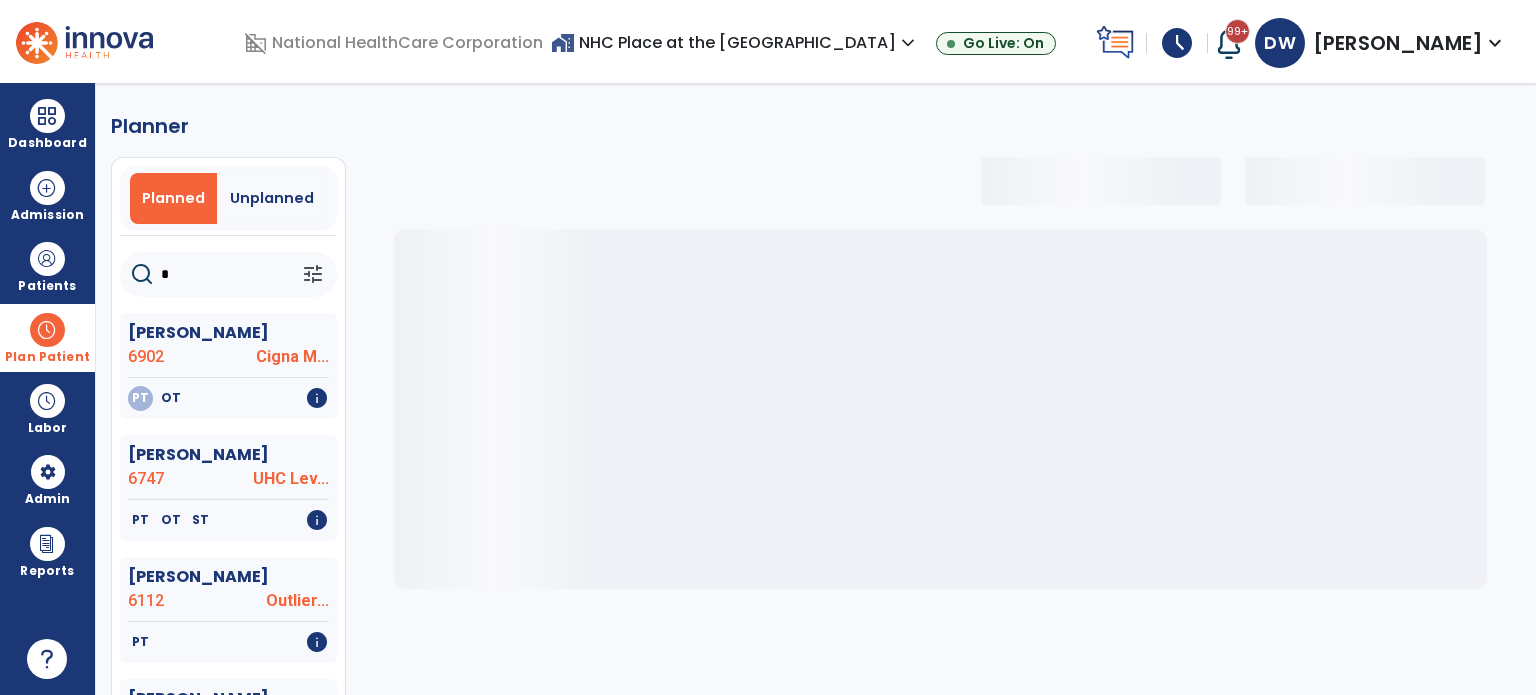 select on "***" 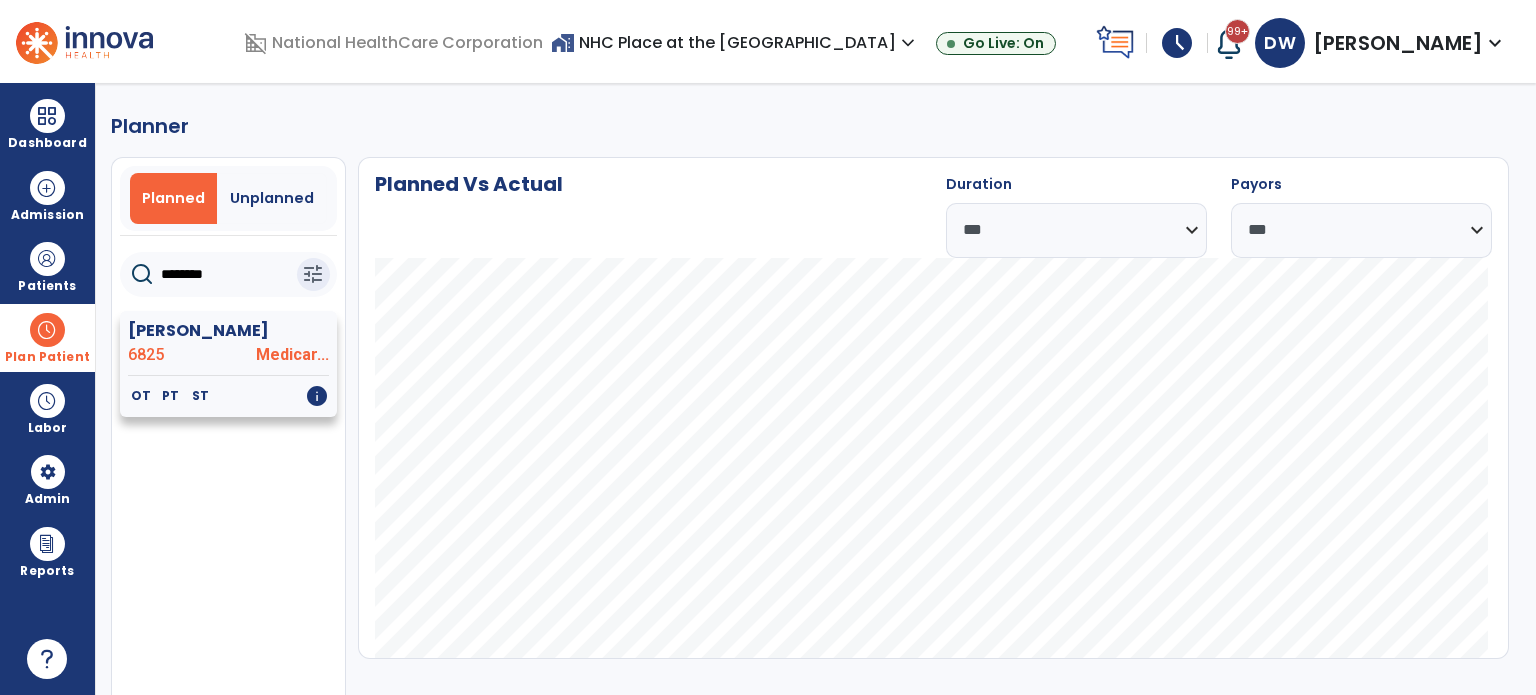 type on "********" 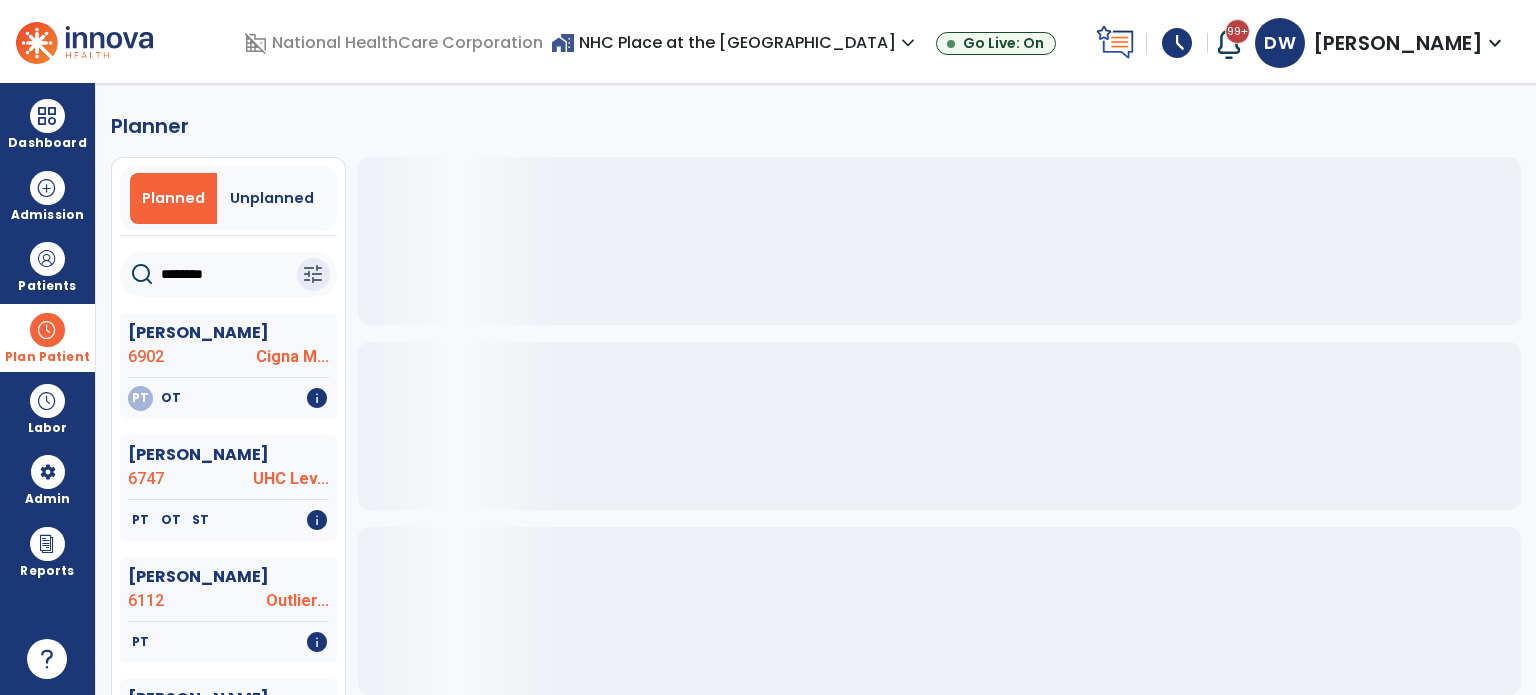 click on "********" 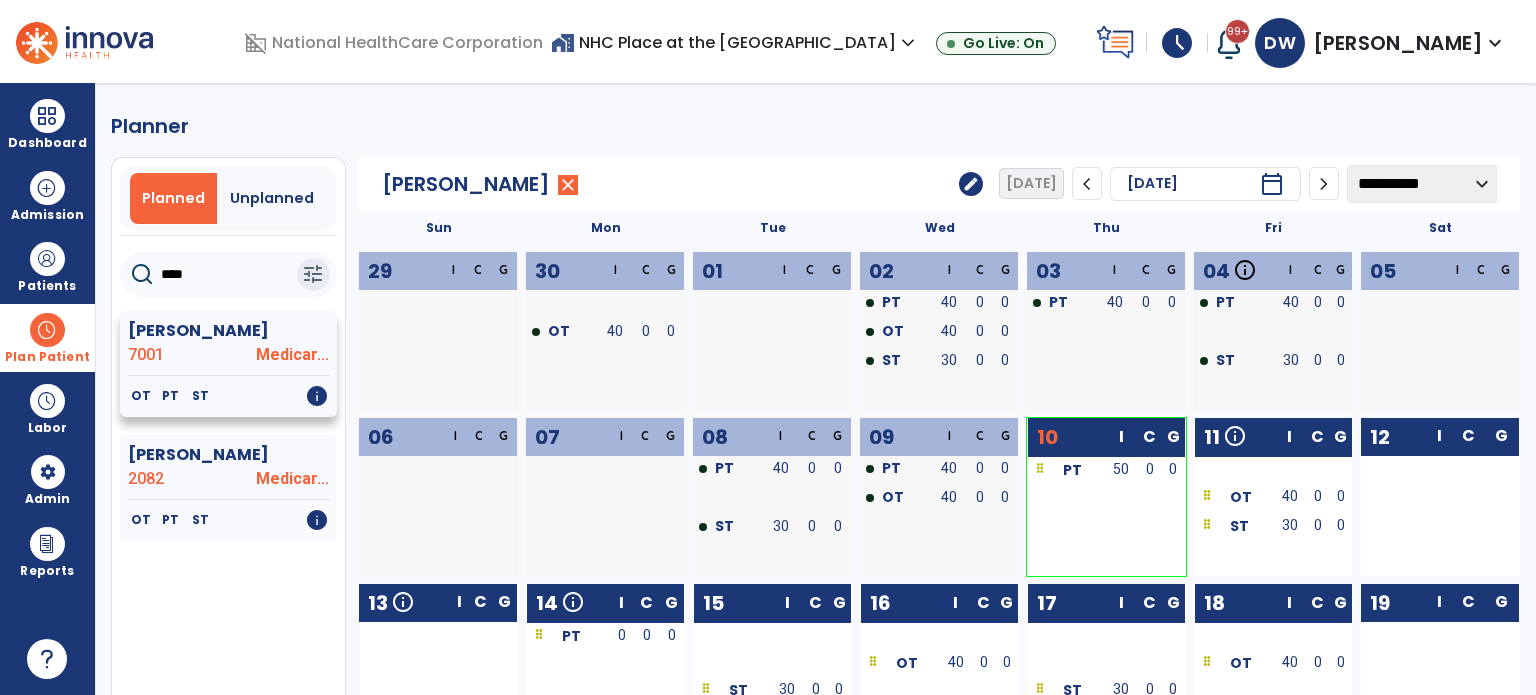 type on "****" 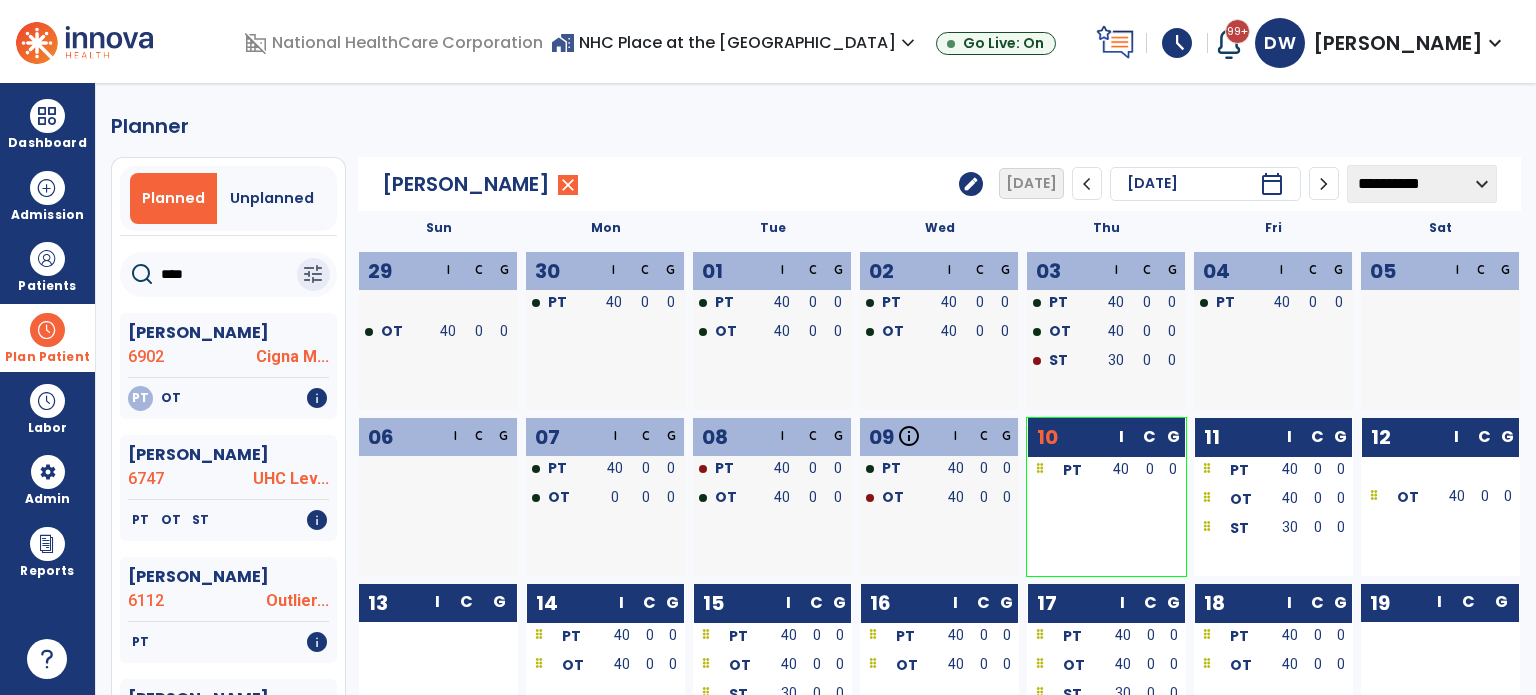 click at bounding box center [47, 330] 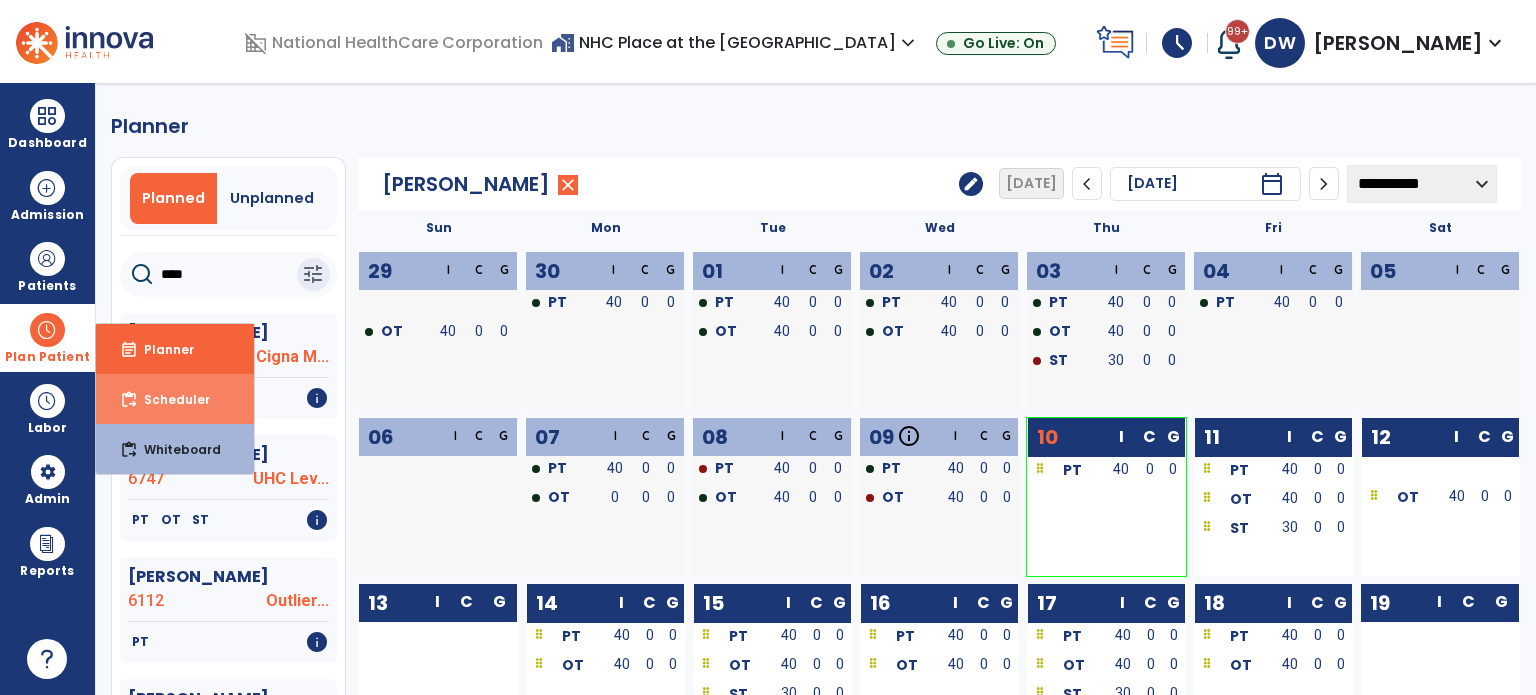 click on "Scheduler" at bounding box center [169, 399] 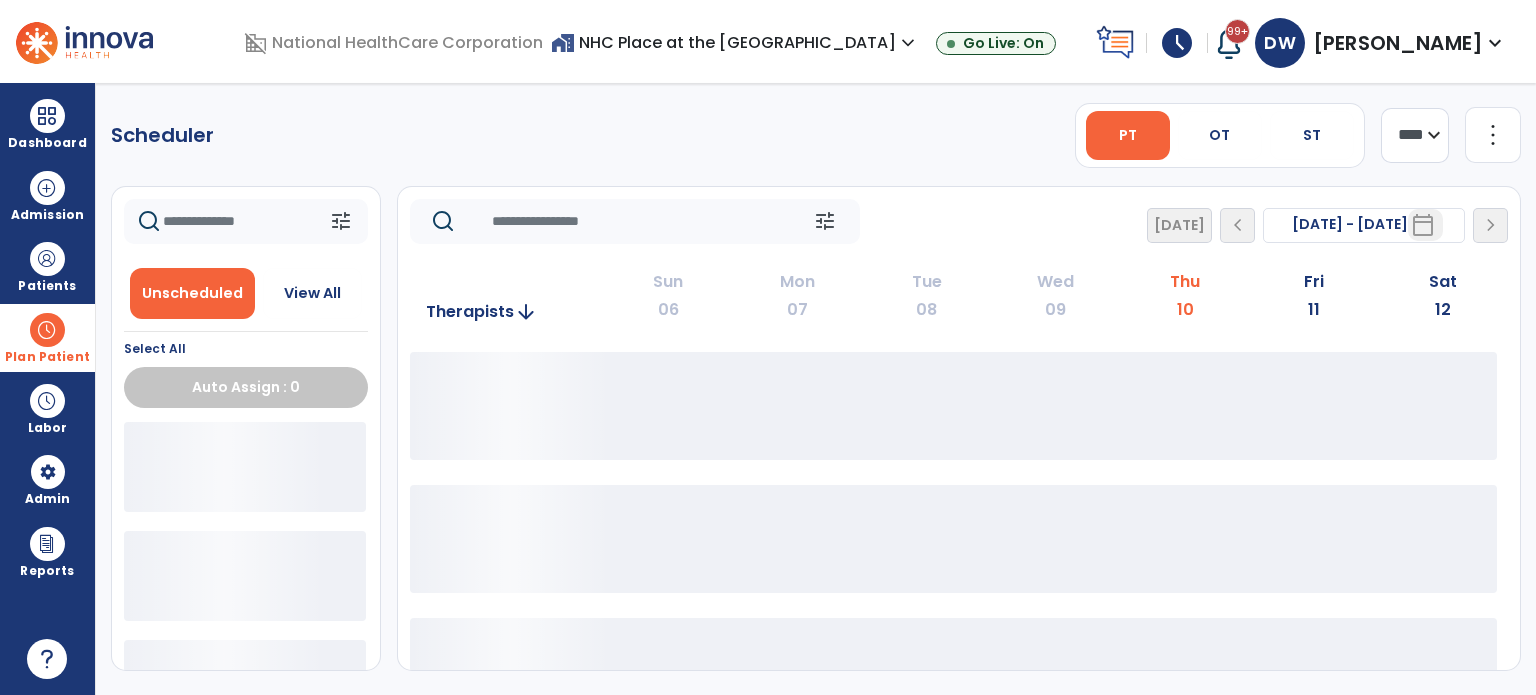 click on "11" 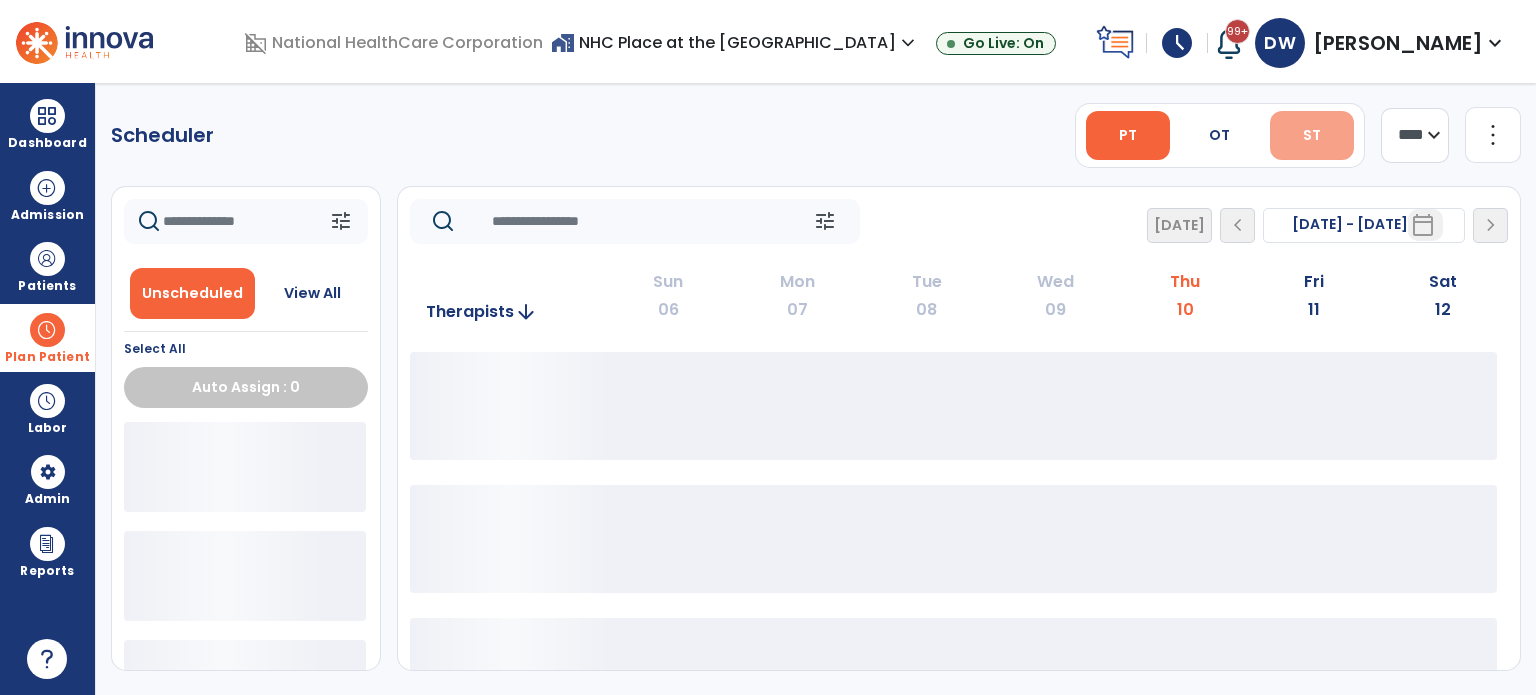 click on "ST" at bounding box center [1312, 135] 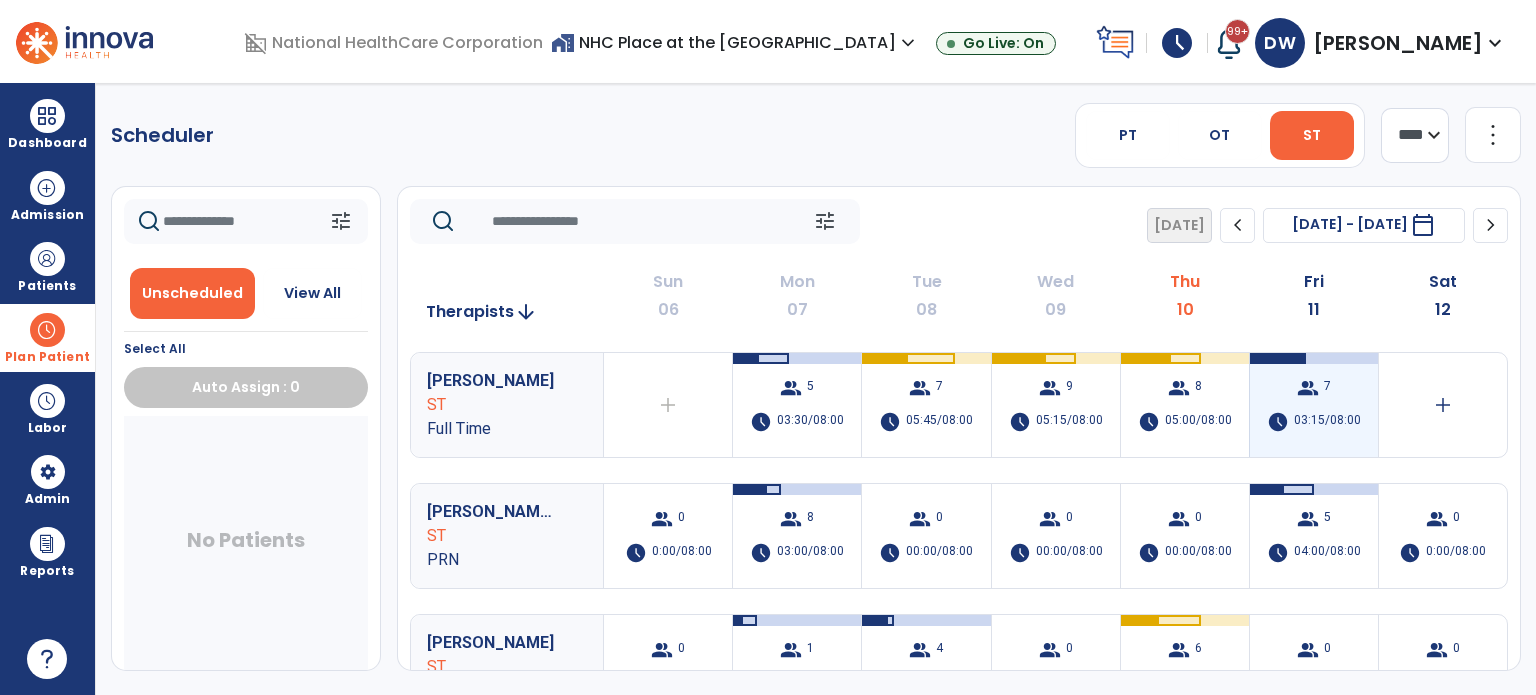 click on "03:15/08:00" at bounding box center [1327, 422] 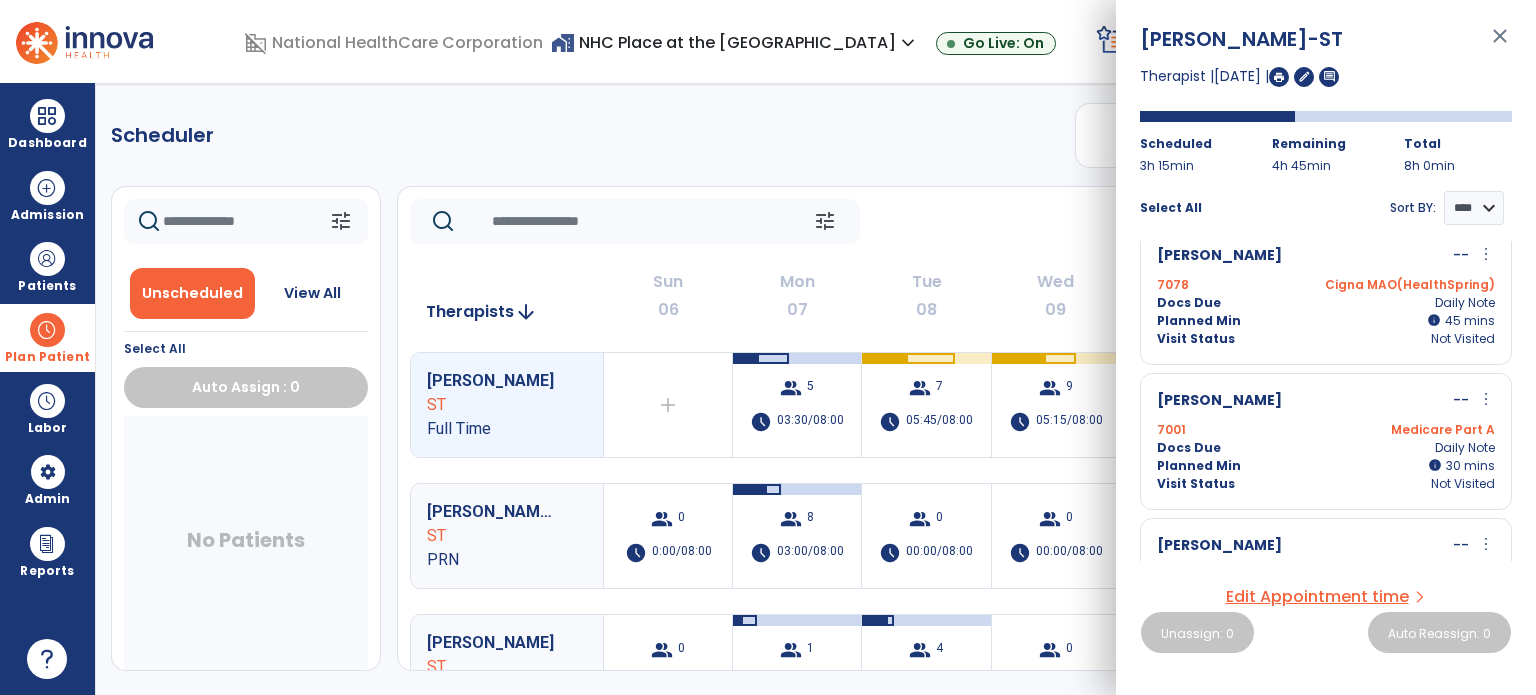 scroll, scrollTop: 0, scrollLeft: 0, axis: both 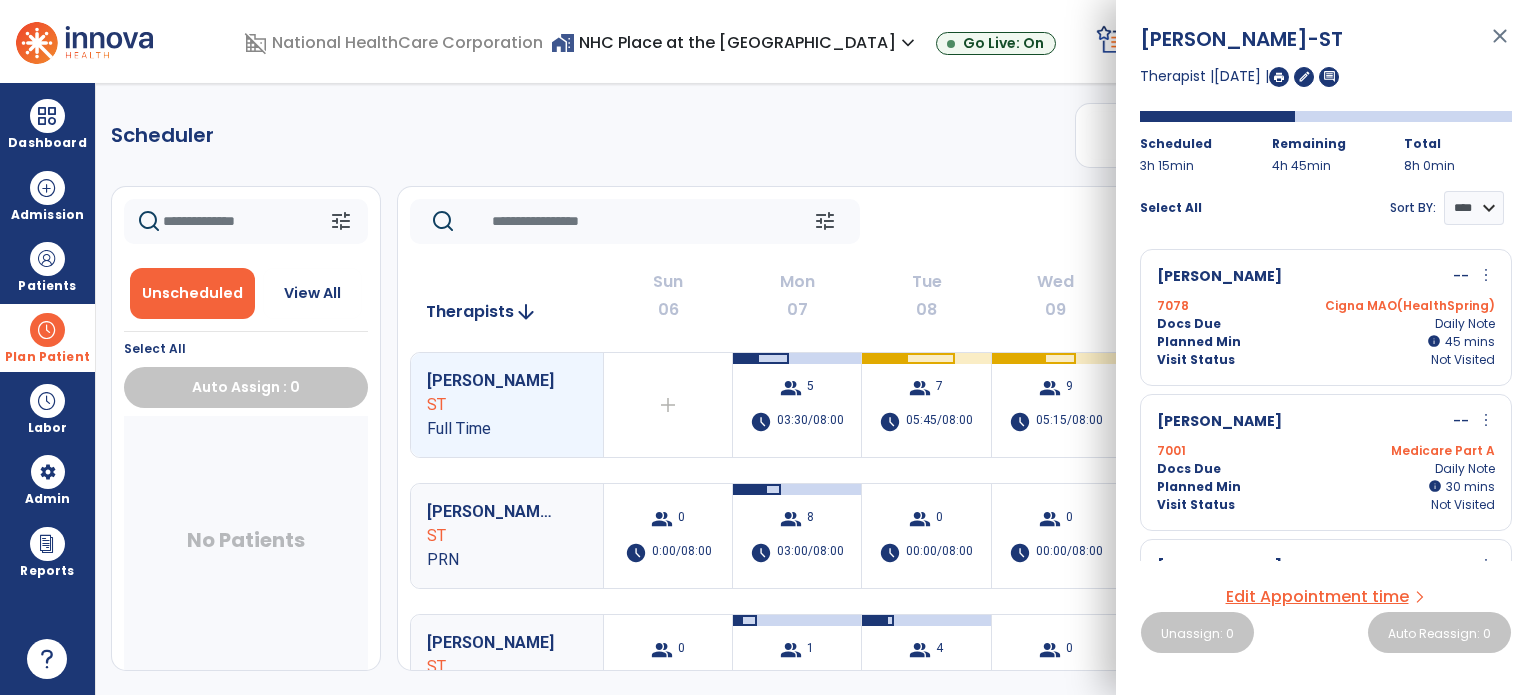 click on "Scheduler   PT   OT   ST  **** *** more_vert  Manage Labor   View All Therapists   Print" 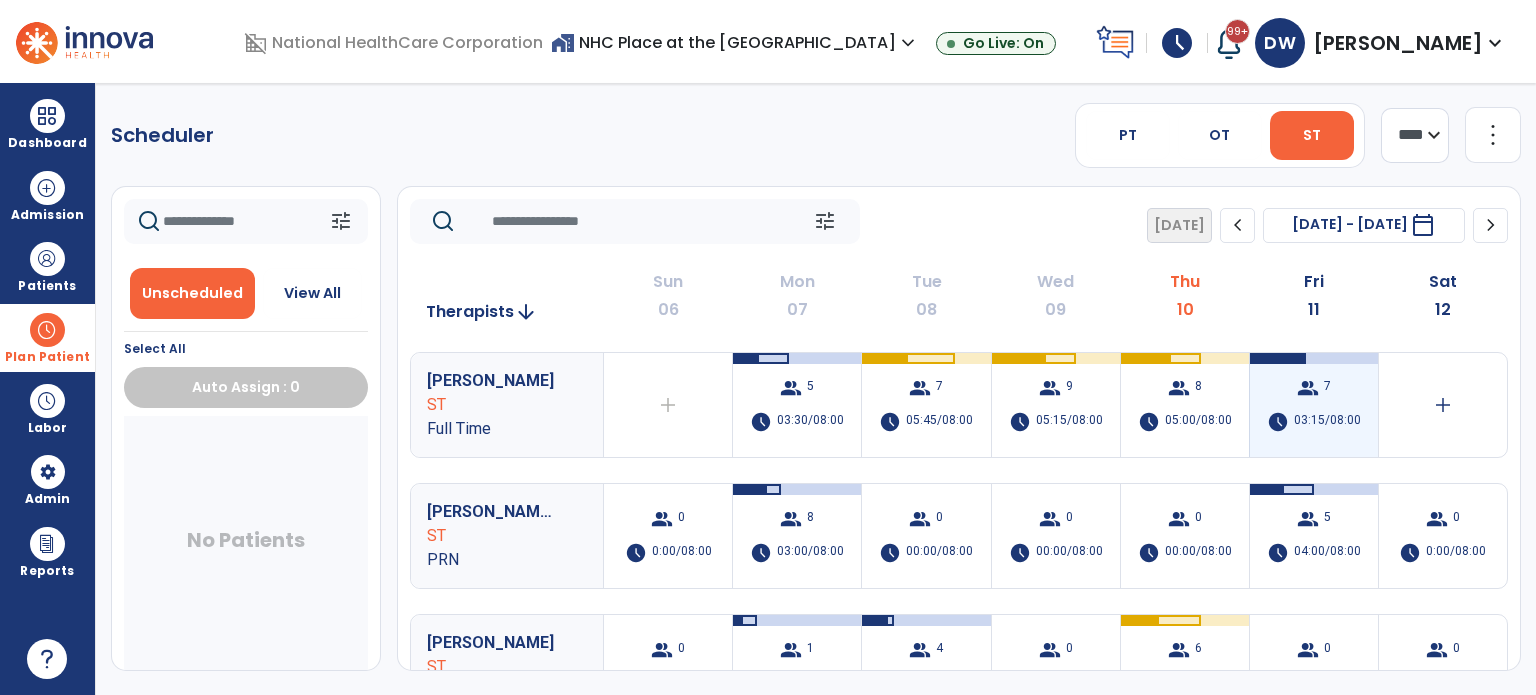 click on "group  7  schedule  03:15/08:00" at bounding box center [1314, 405] 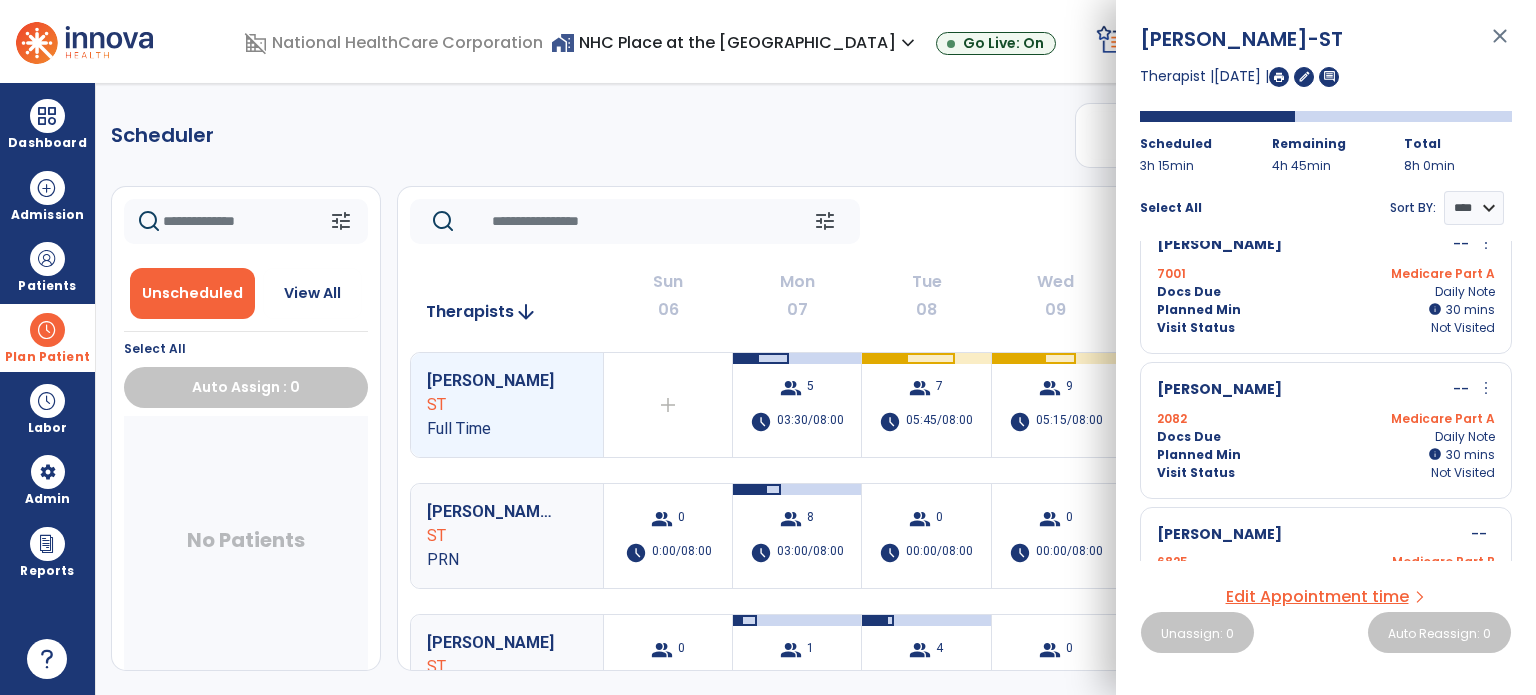 scroll, scrollTop: 688, scrollLeft: 0, axis: vertical 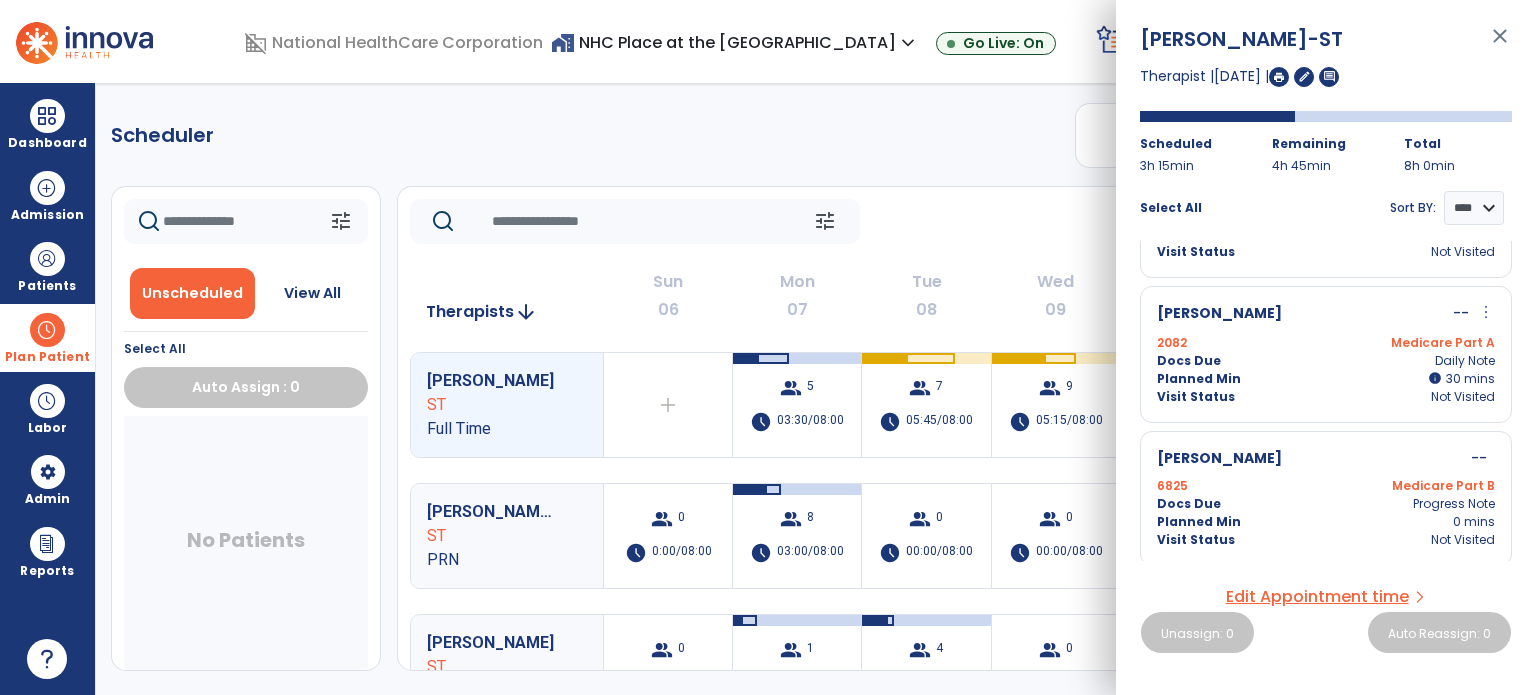 click on "Docs Due Daily Note" at bounding box center (1326, 361) 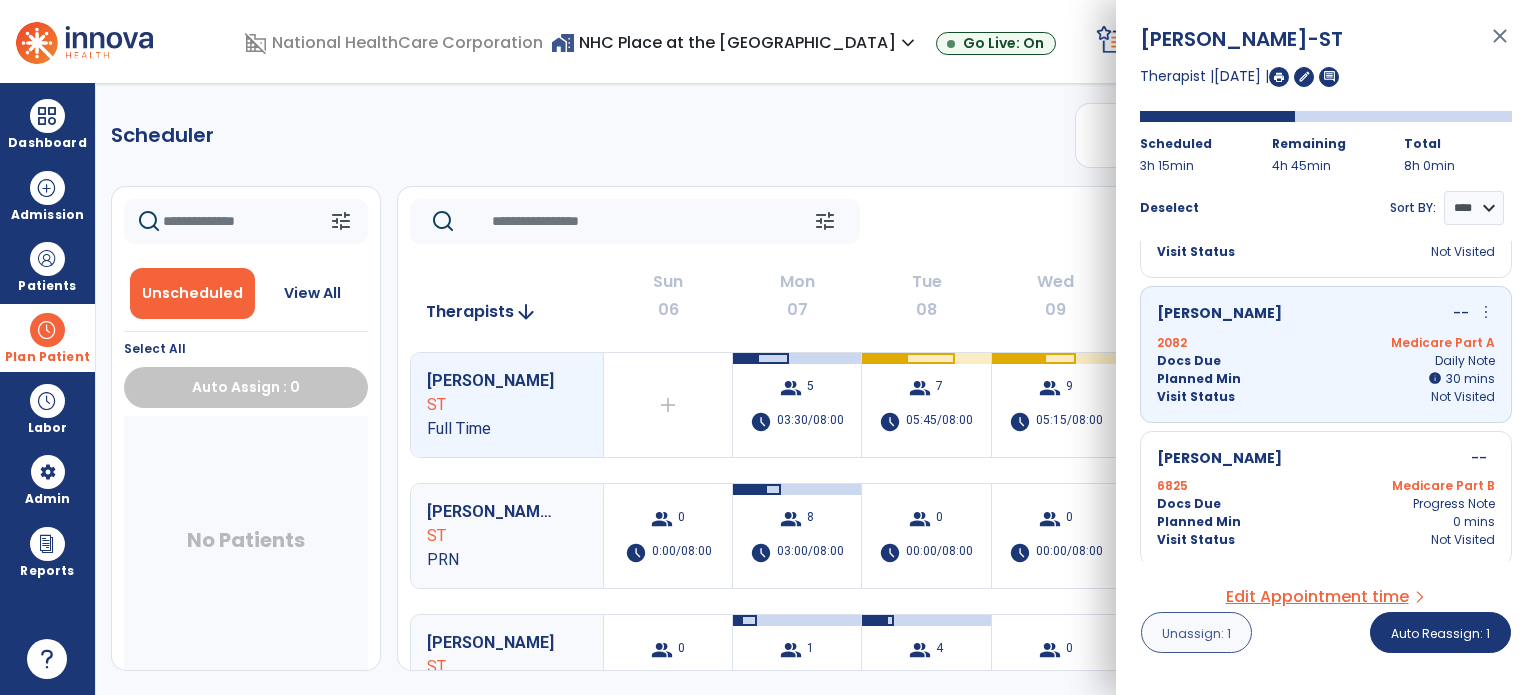 click on "Unassign: 1" at bounding box center (1196, 633) 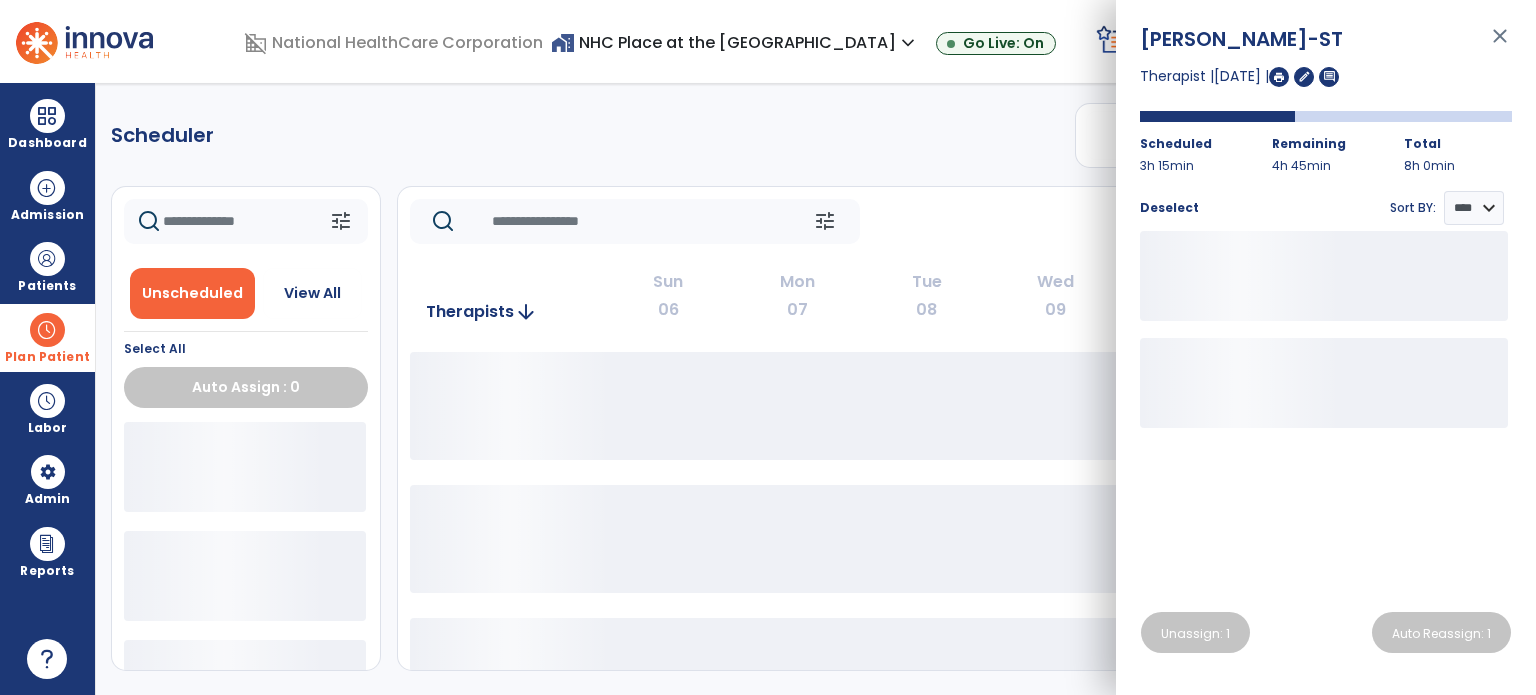 click on "Scheduler   PT   OT   ST  **** *** more_vert  Manage Labor   View All Therapists   Print" 